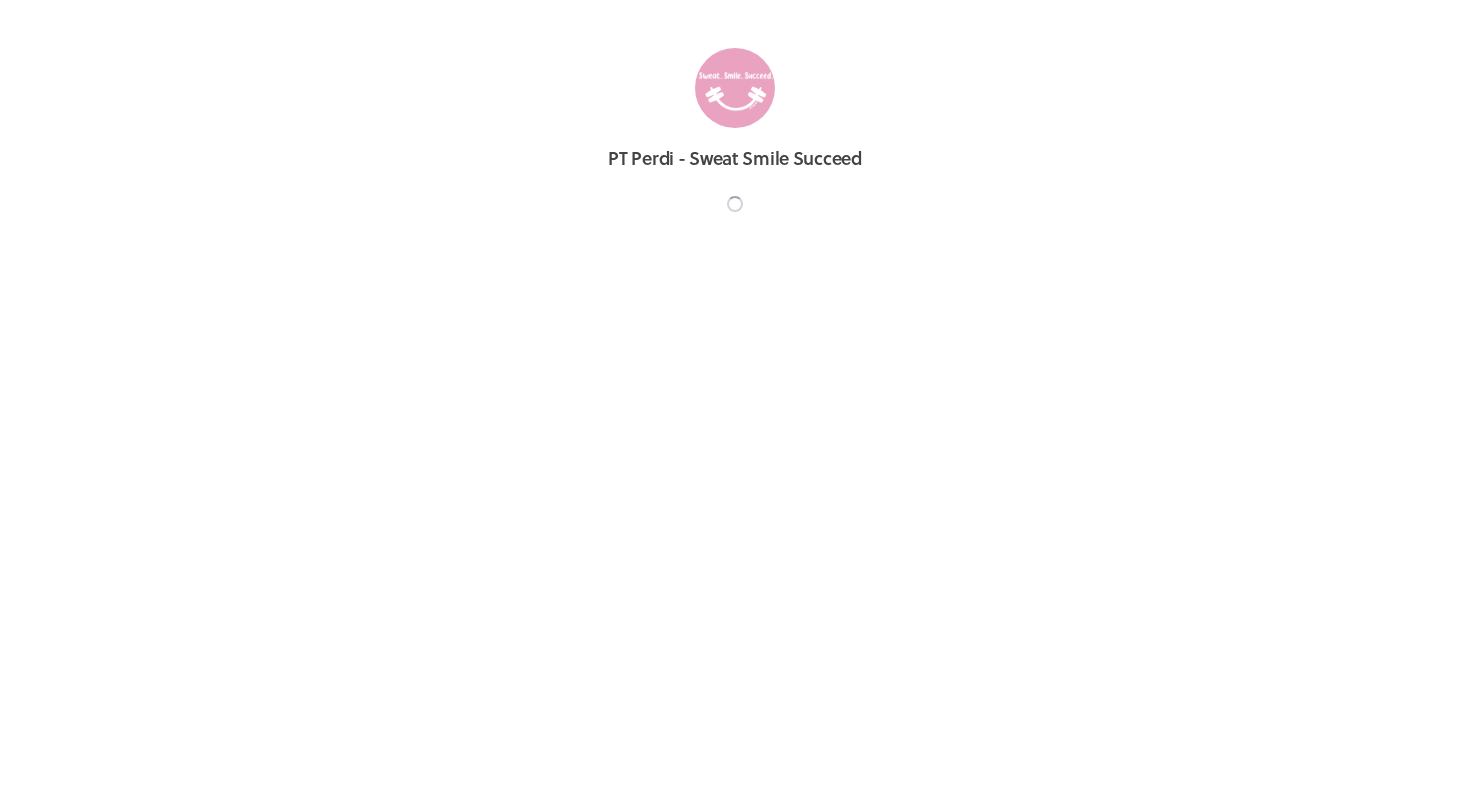 scroll, scrollTop: 0, scrollLeft: 0, axis: both 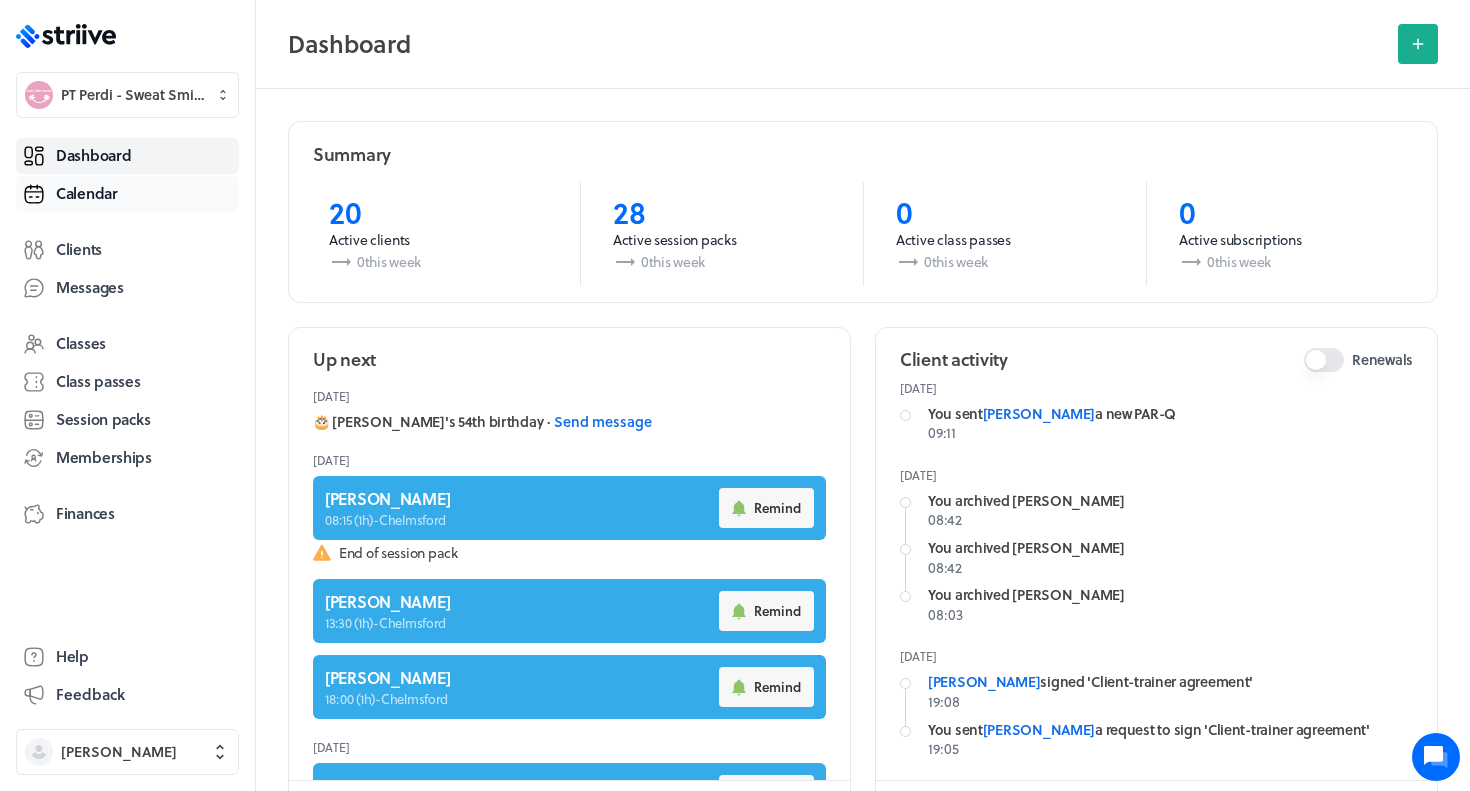 click on "Calendar" at bounding box center (87, 193) 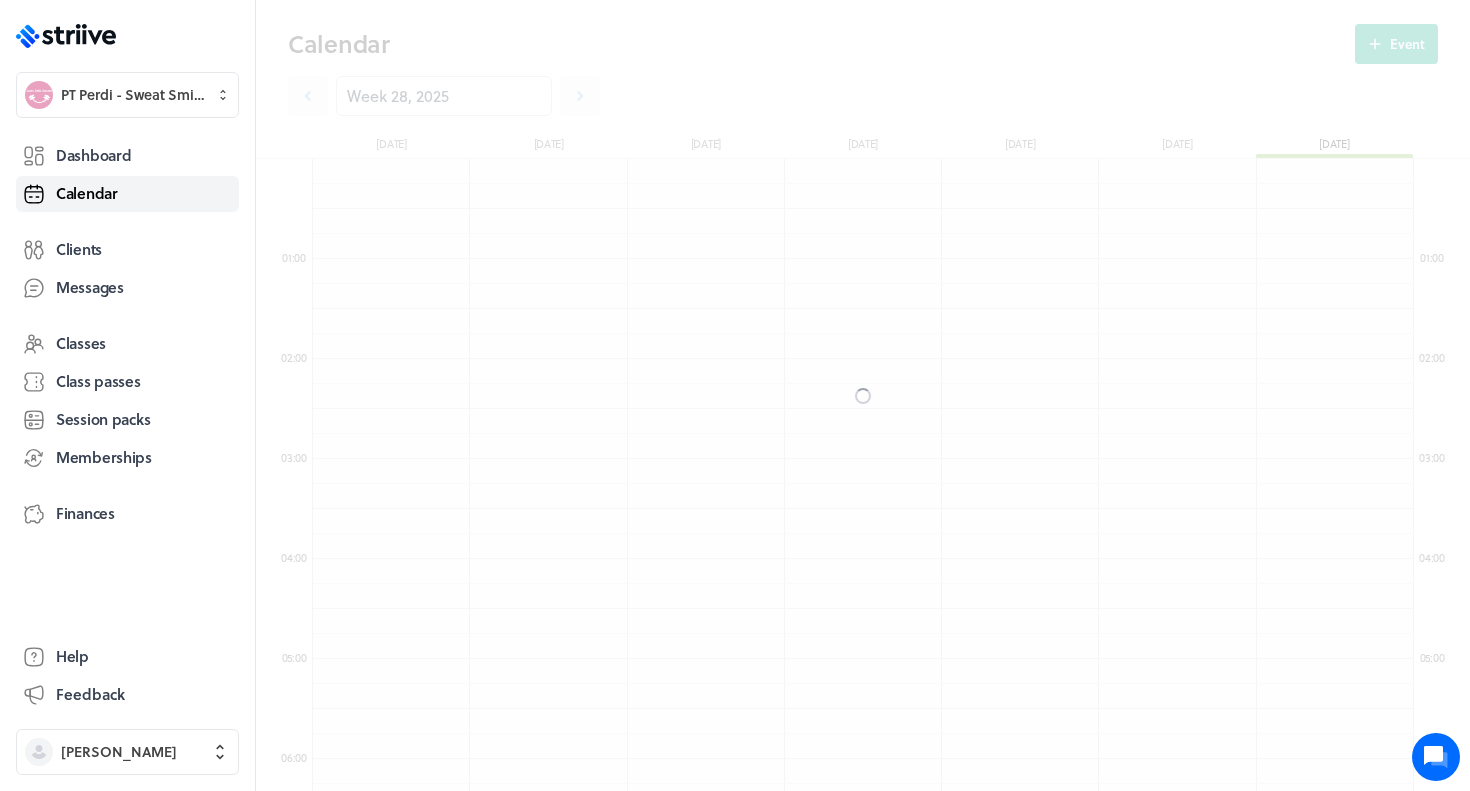 scroll, scrollTop: 550, scrollLeft: 0, axis: vertical 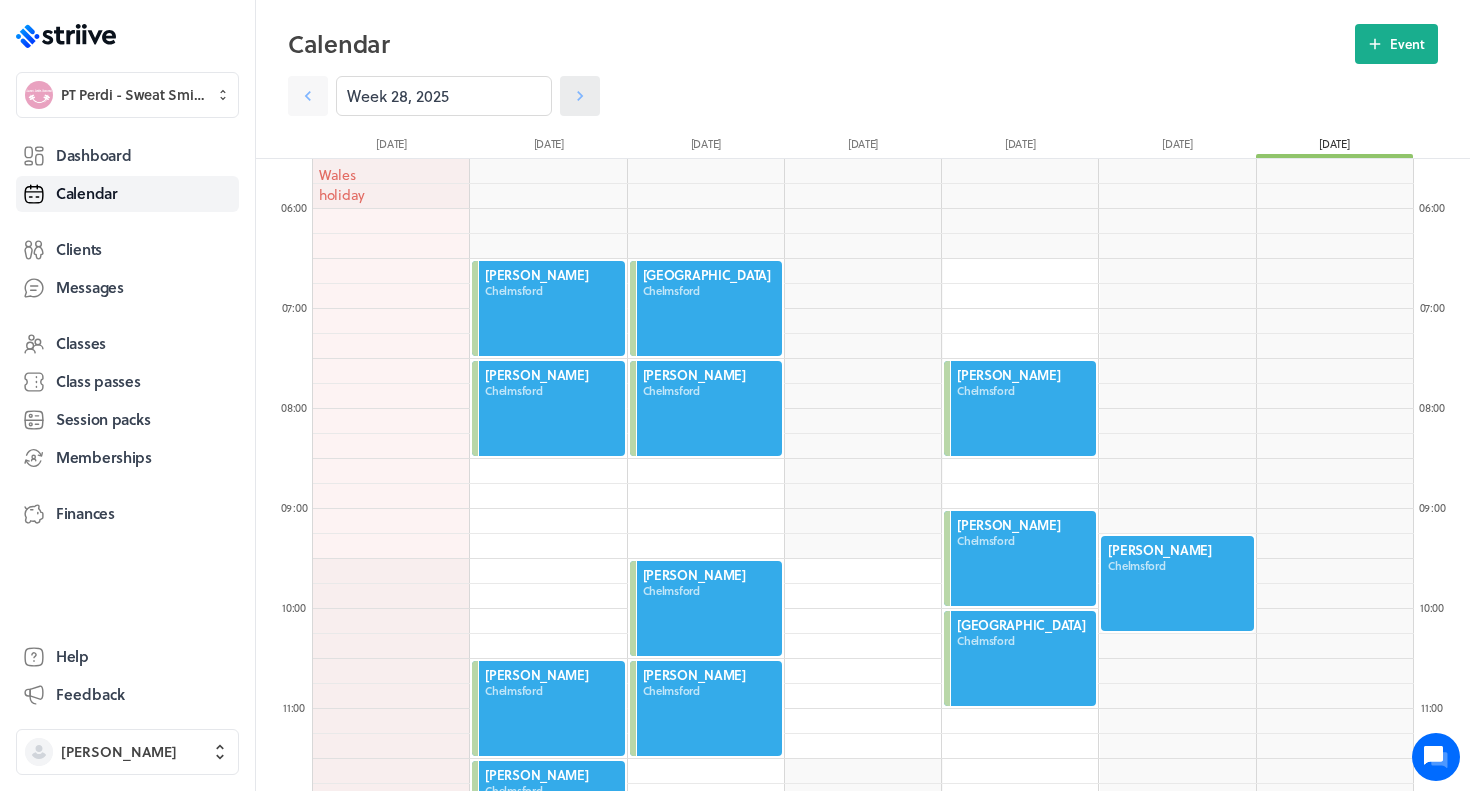 click at bounding box center (580, 96) 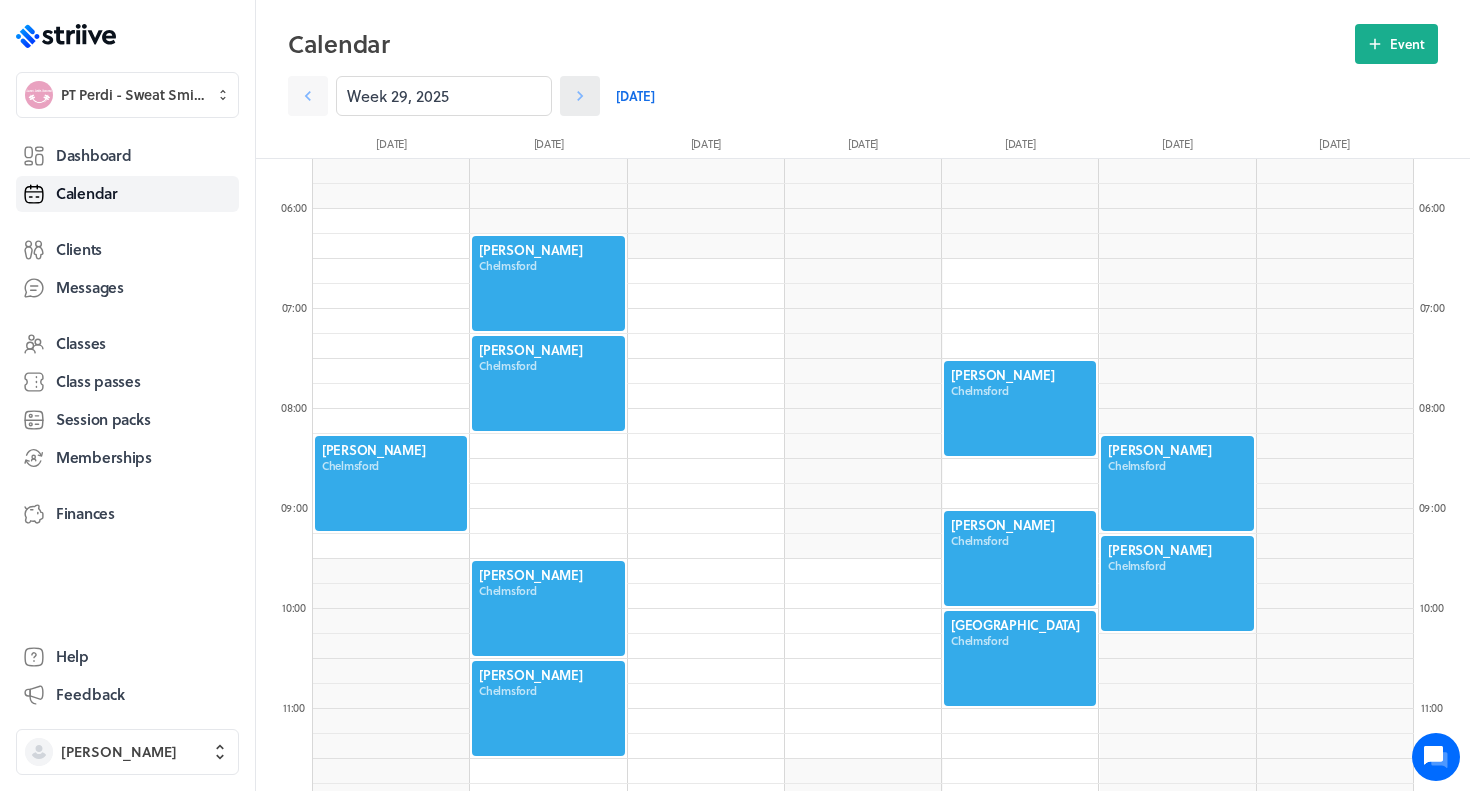 click at bounding box center [580, 96] 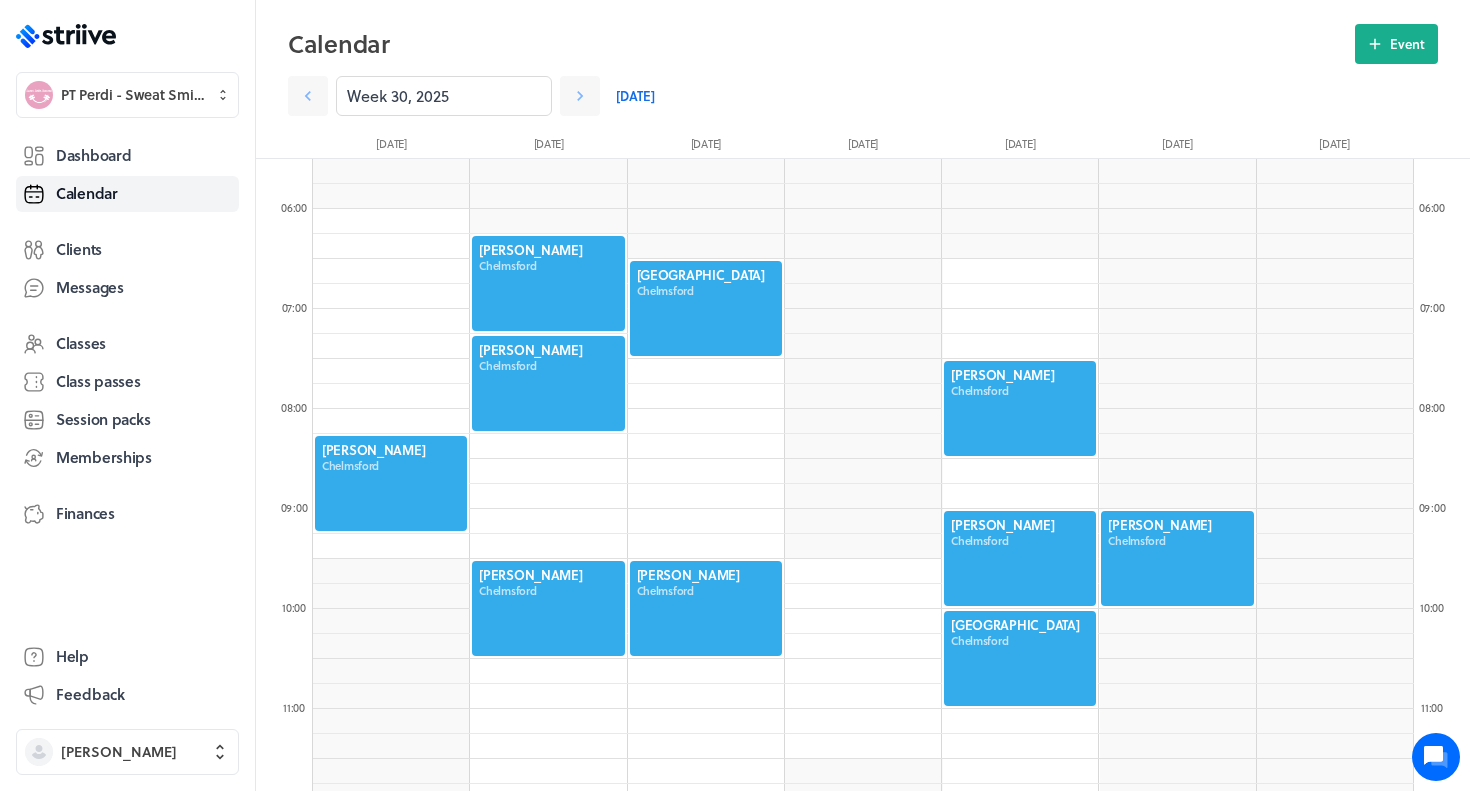 click at bounding box center [391, 483] 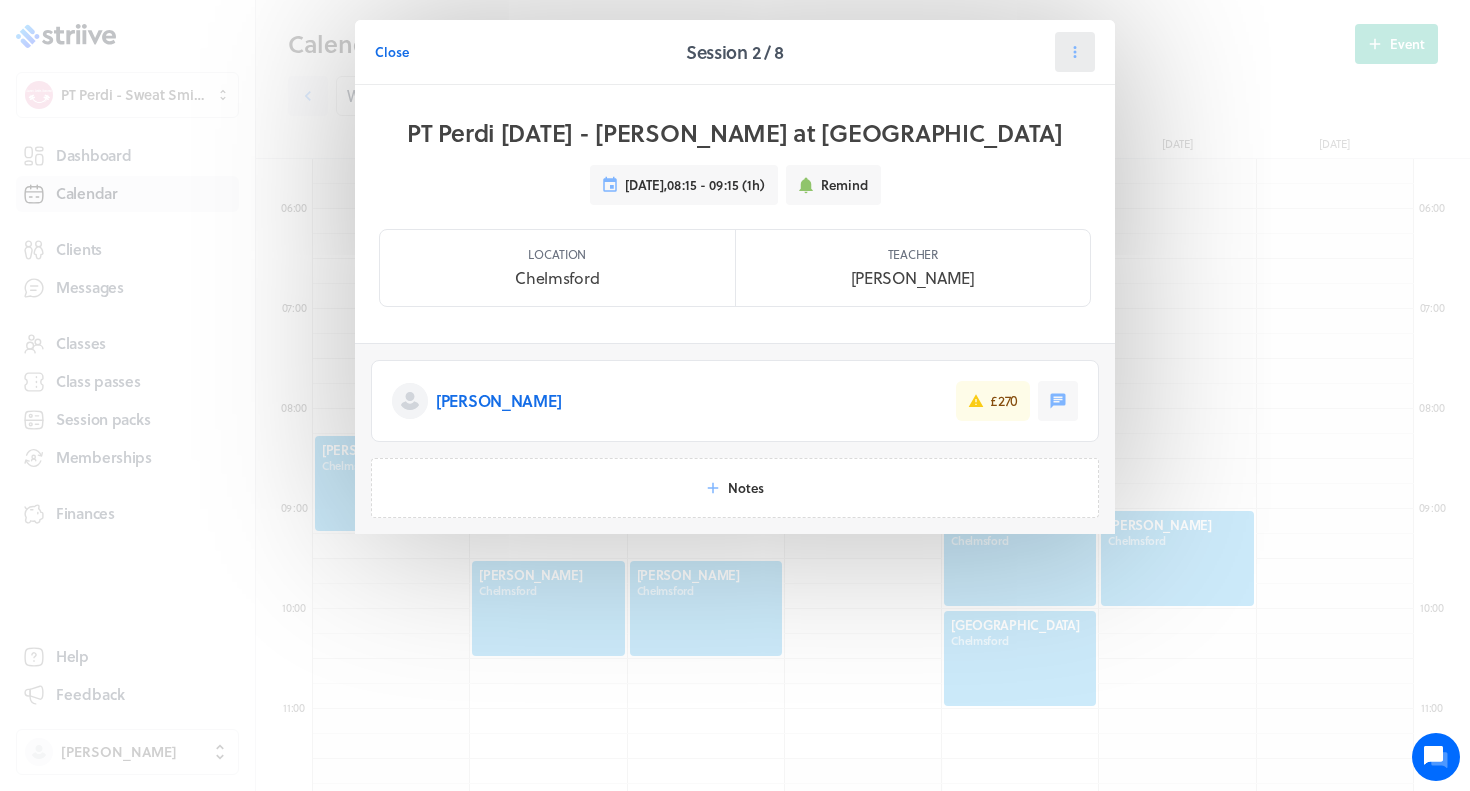 click at bounding box center [1075, 52] 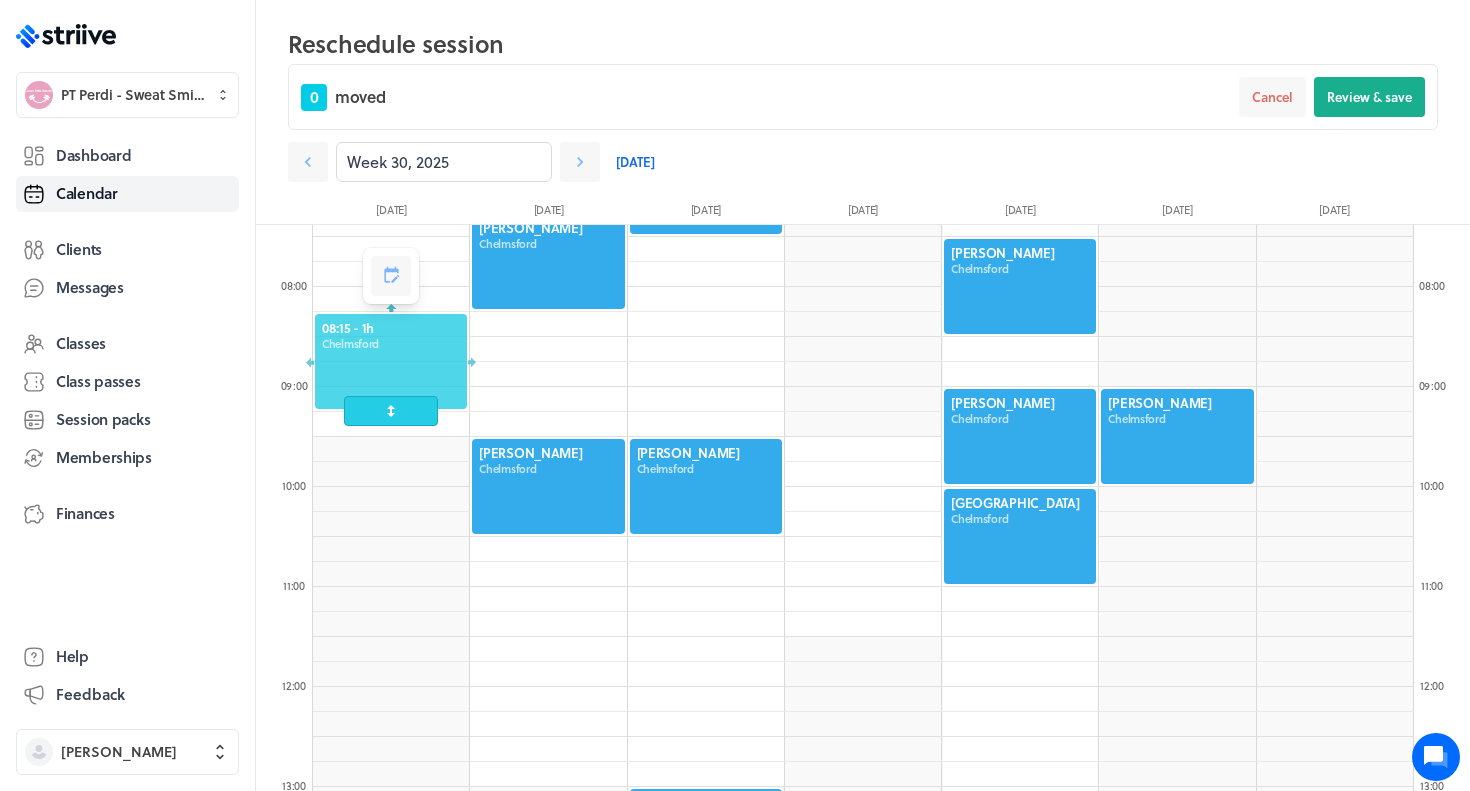 scroll, scrollTop: 743, scrollLeft: 0, axis: vertical 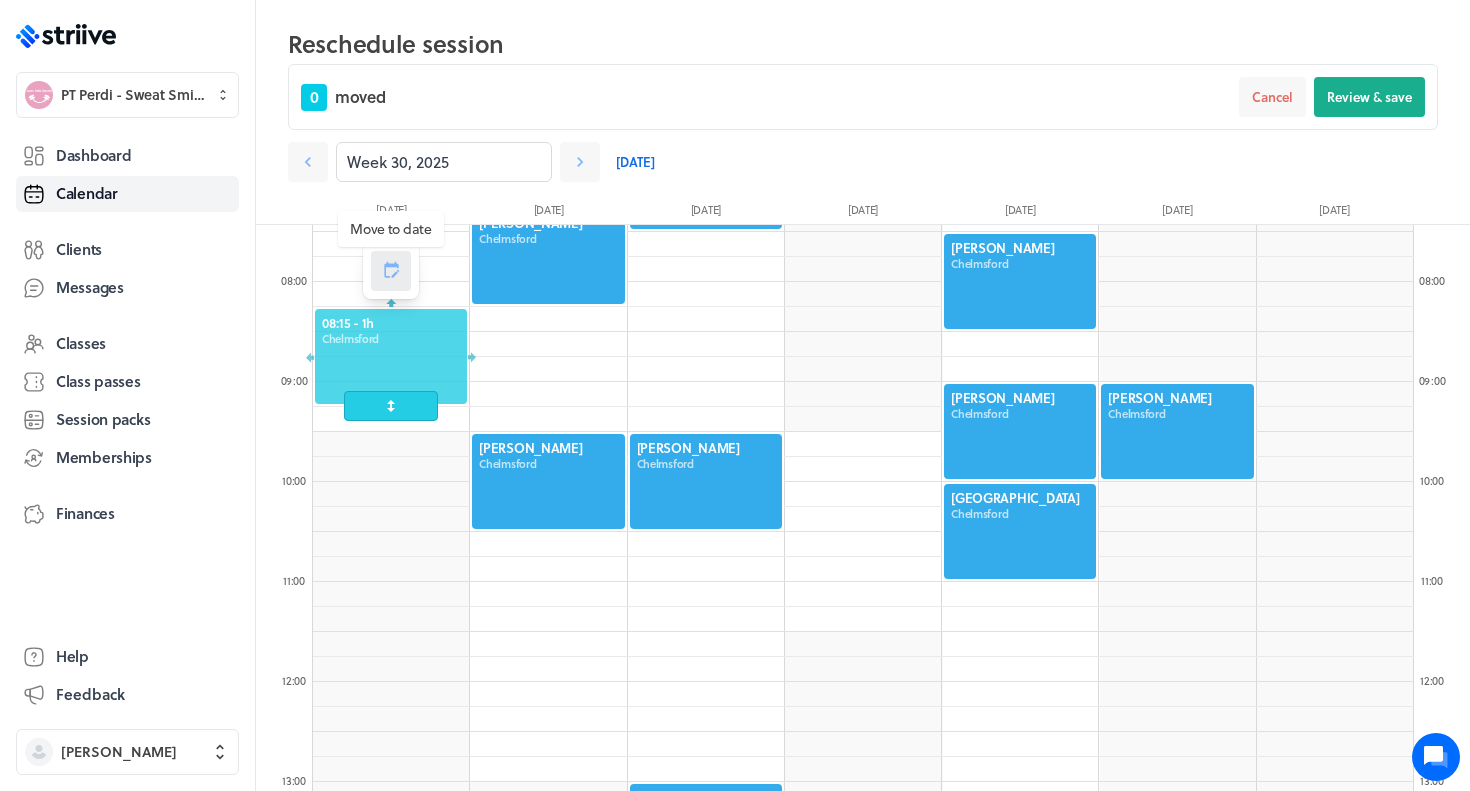 click 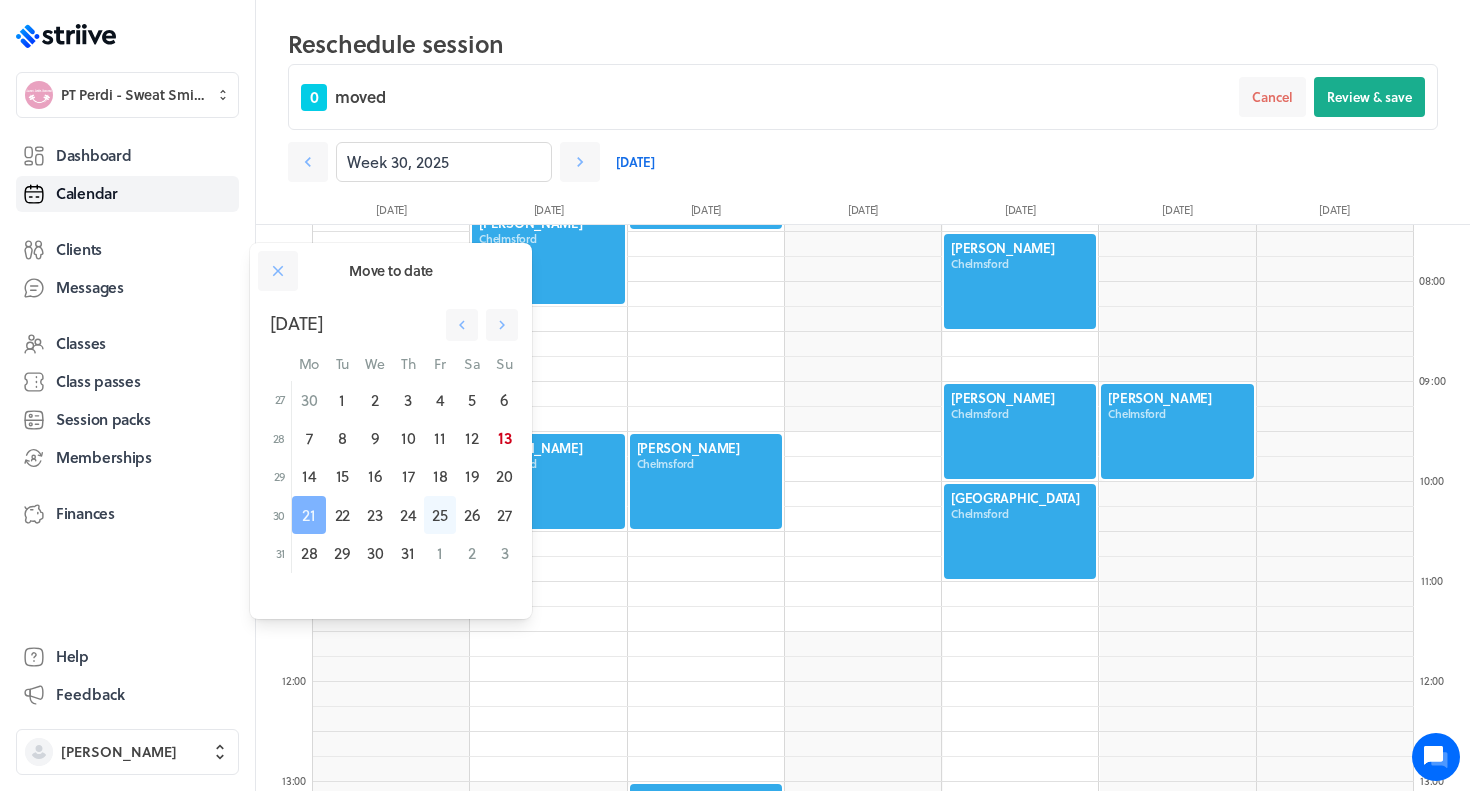 click on "25" at bounding box center (439, 515) 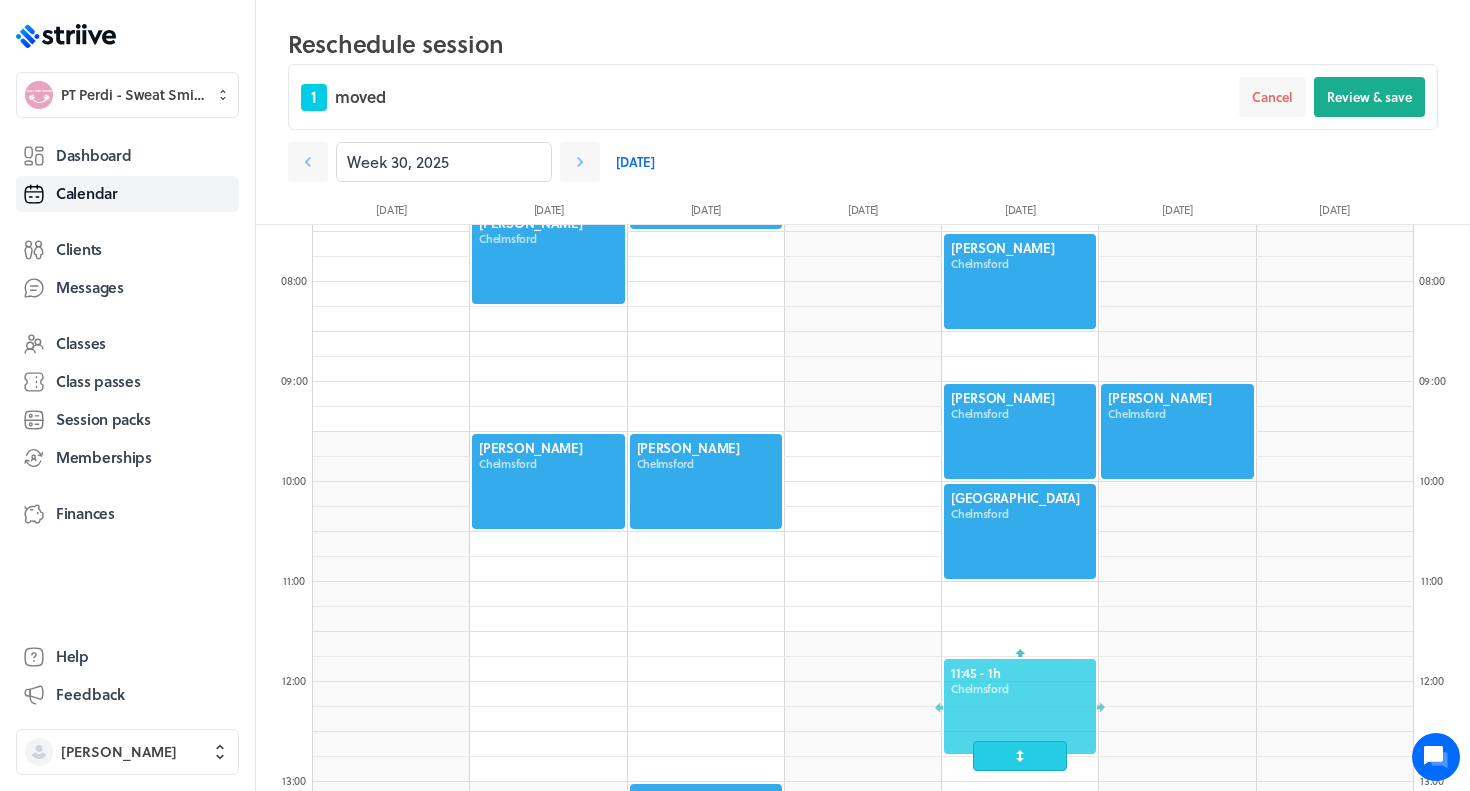 drag, startPoint x: 1057, startPoint y: 350, endPoint x: 1065, endPoint y: 713, distance: 363.08813 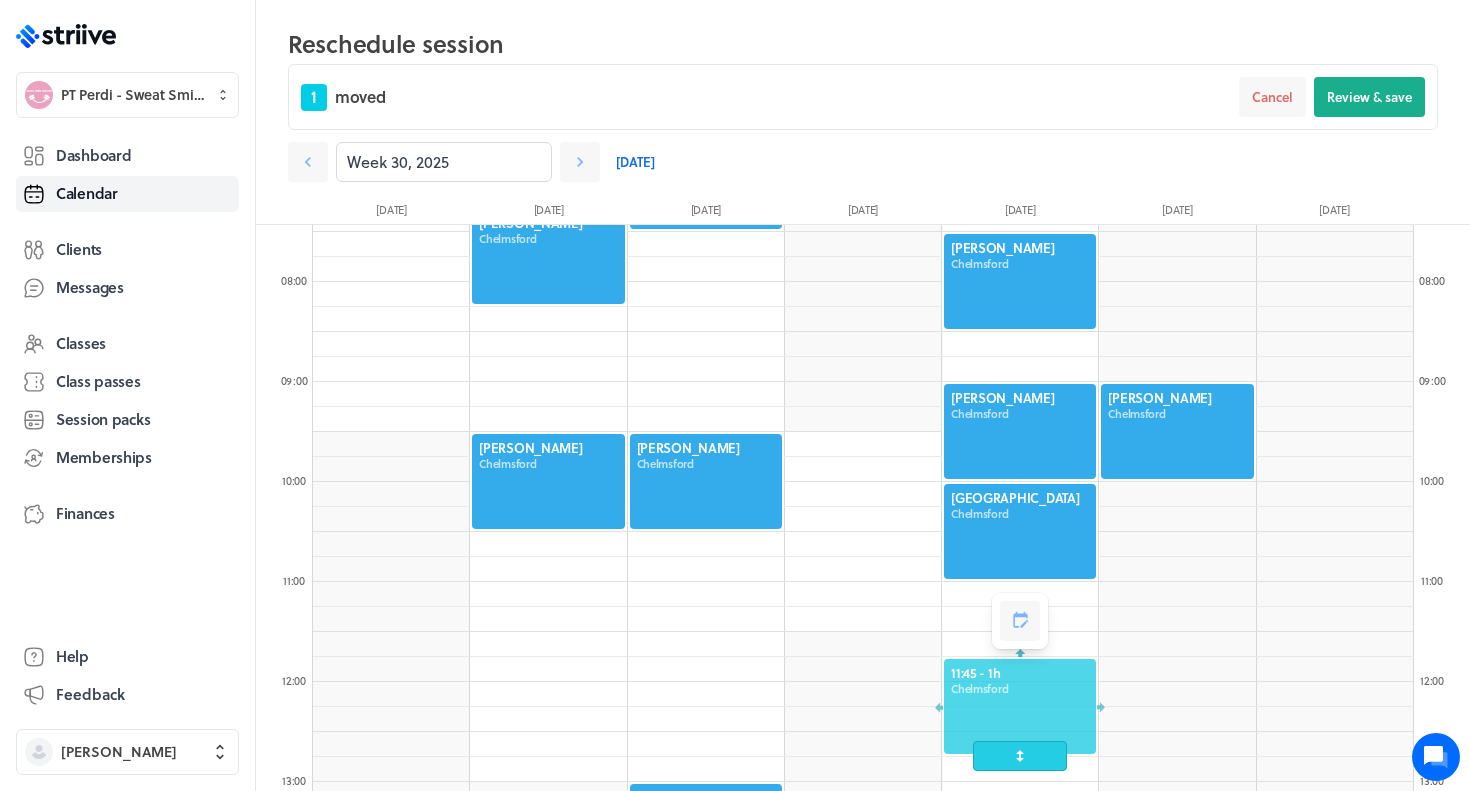 scroll, scrollTop: 780, scrollLeft: 0, axis: vertical 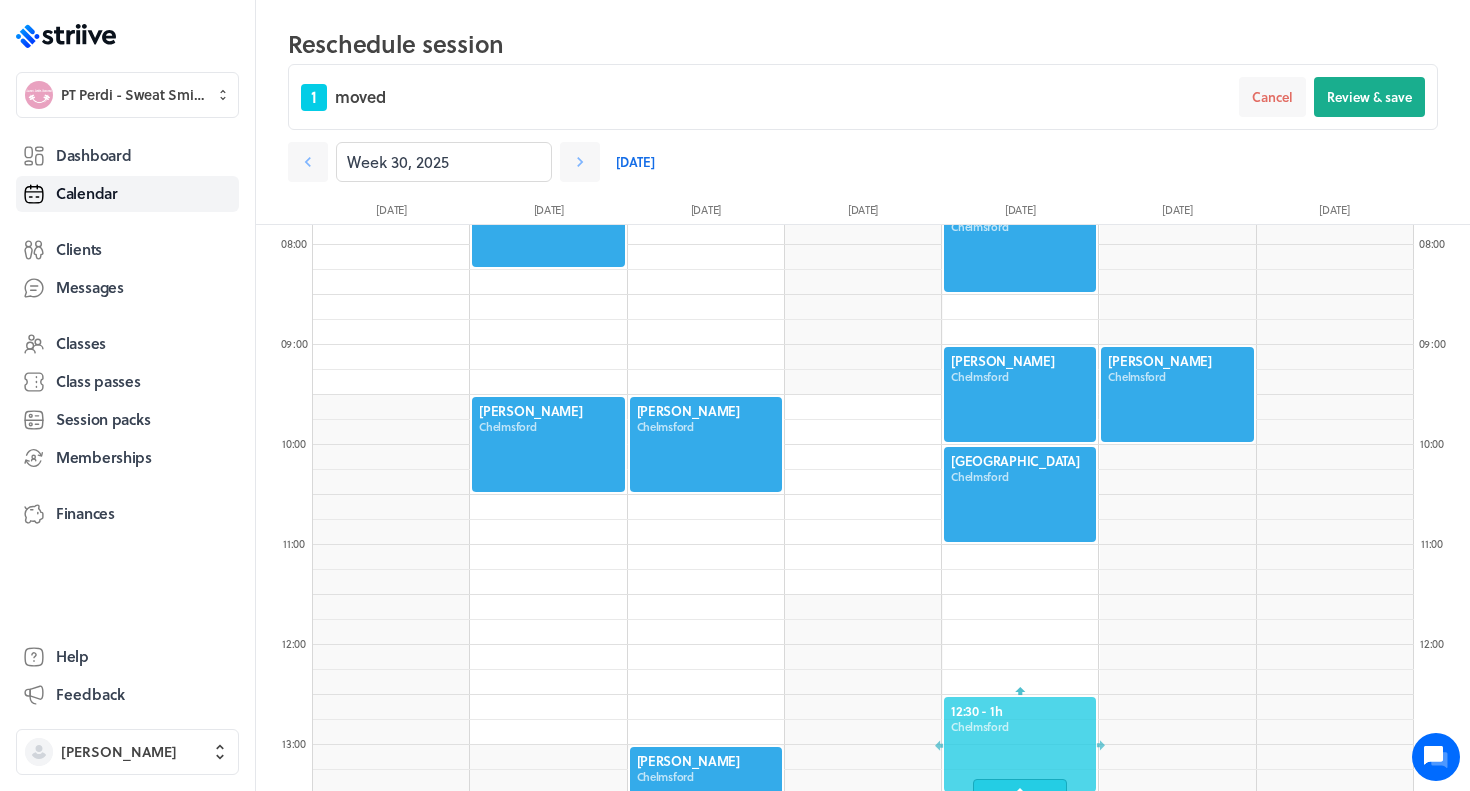 drag, startPoint x: 1025, startPoint y: 641, endPoint x: 1025, endPoint y: 726, distance: 85 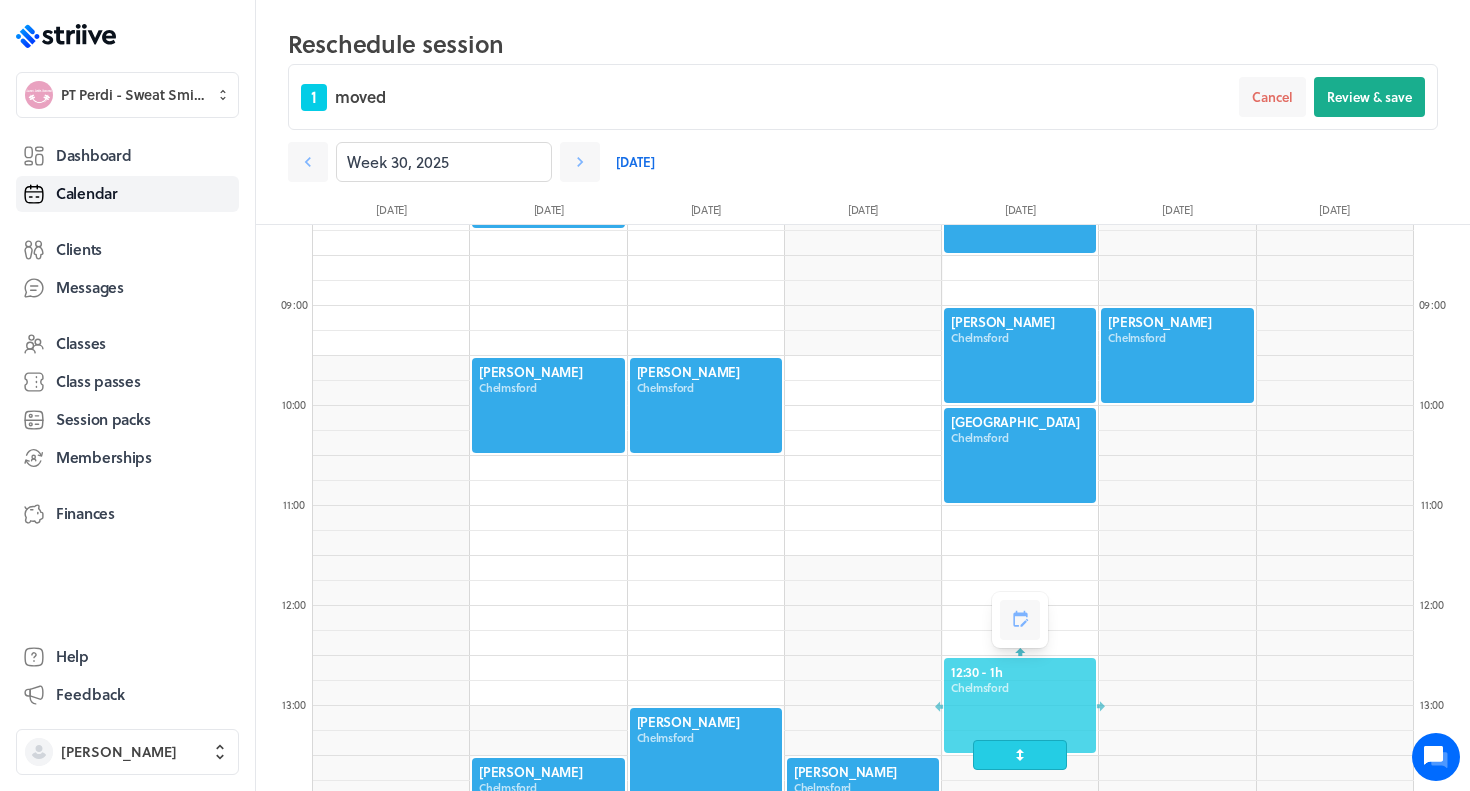 scroll, scrollTop: 873, scrollLeft: 0, axis: vertical 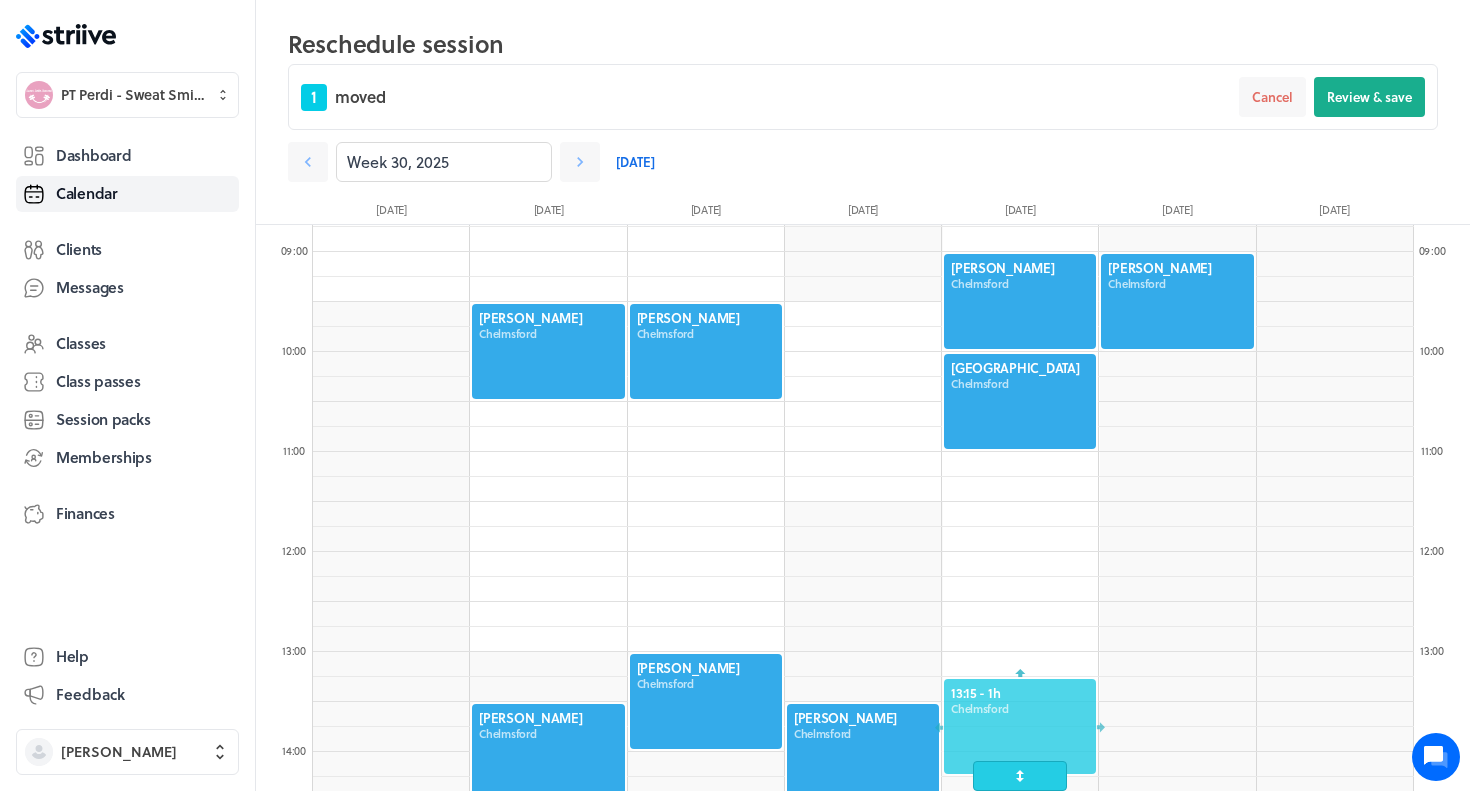 drag, startPoint x: 1008, startPoint y: 671, endPoint x: 1007, endPoint y: 762, distance: 91.00549 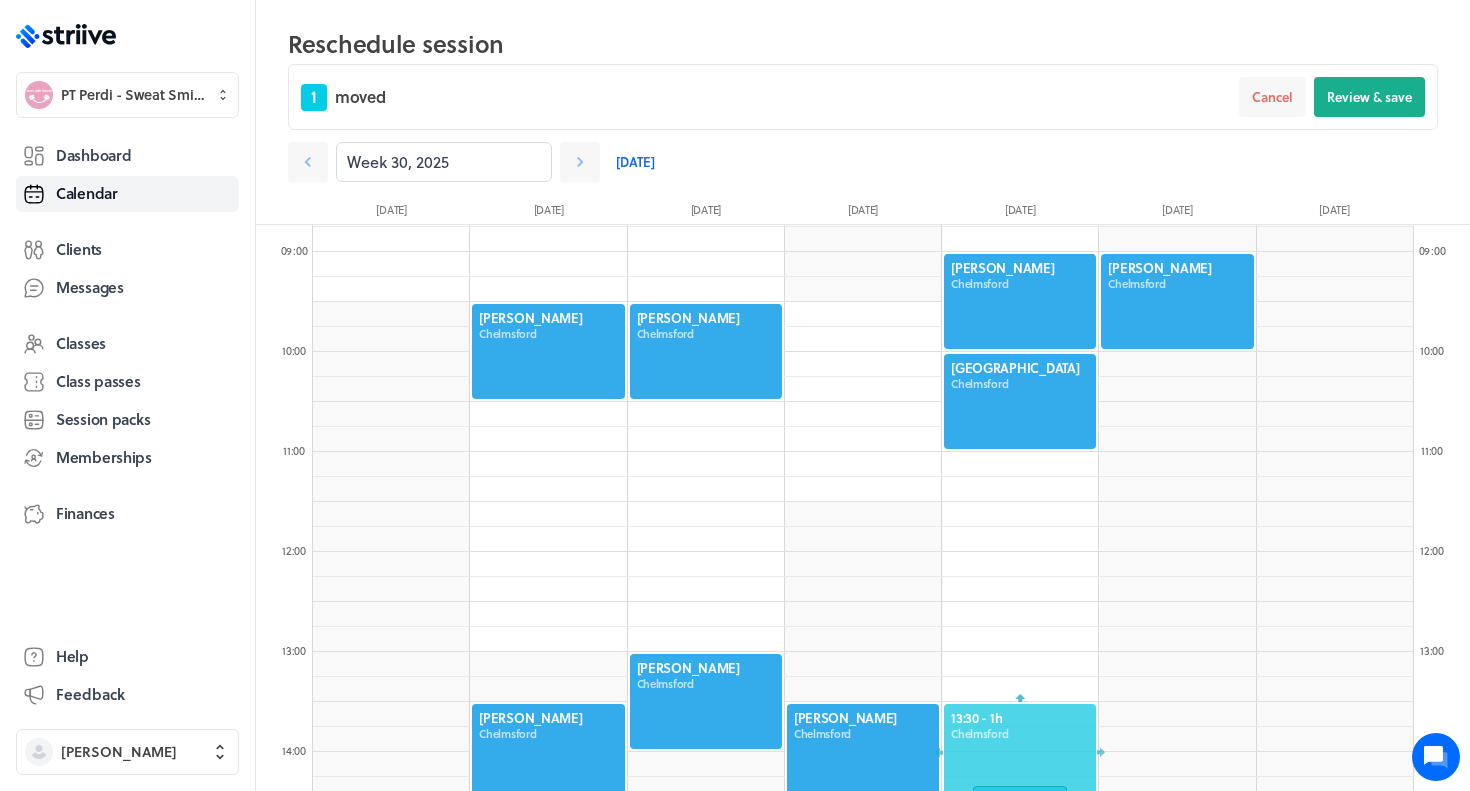 drag, startPoint x: 1001, startPoint y: 715, endPoint x: 996, endPoint y: 750, distance: 35.35534 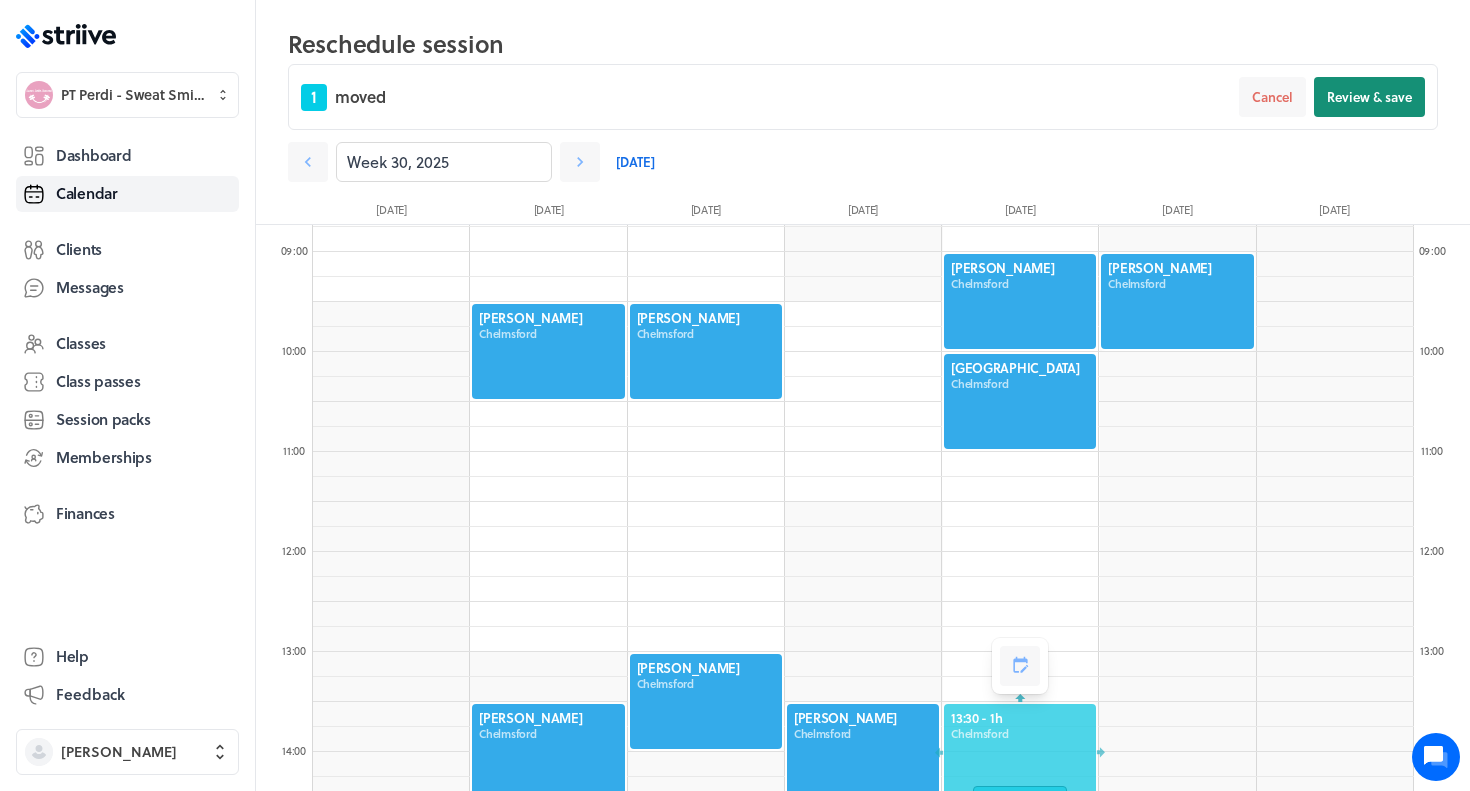 click on "Review & save" at bounding box center [1369, 97] 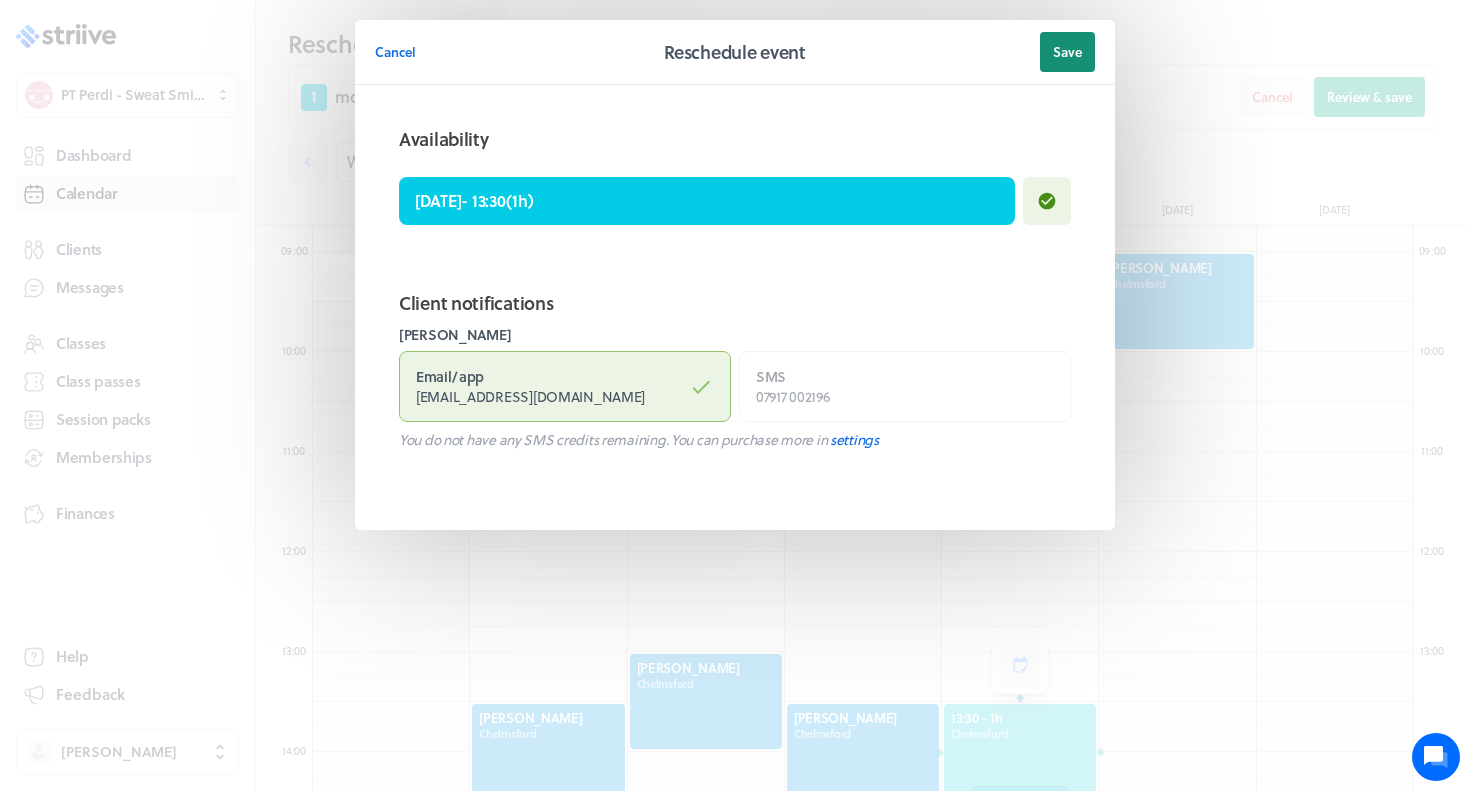 click on "Save" at bounding box center (1067, 52) 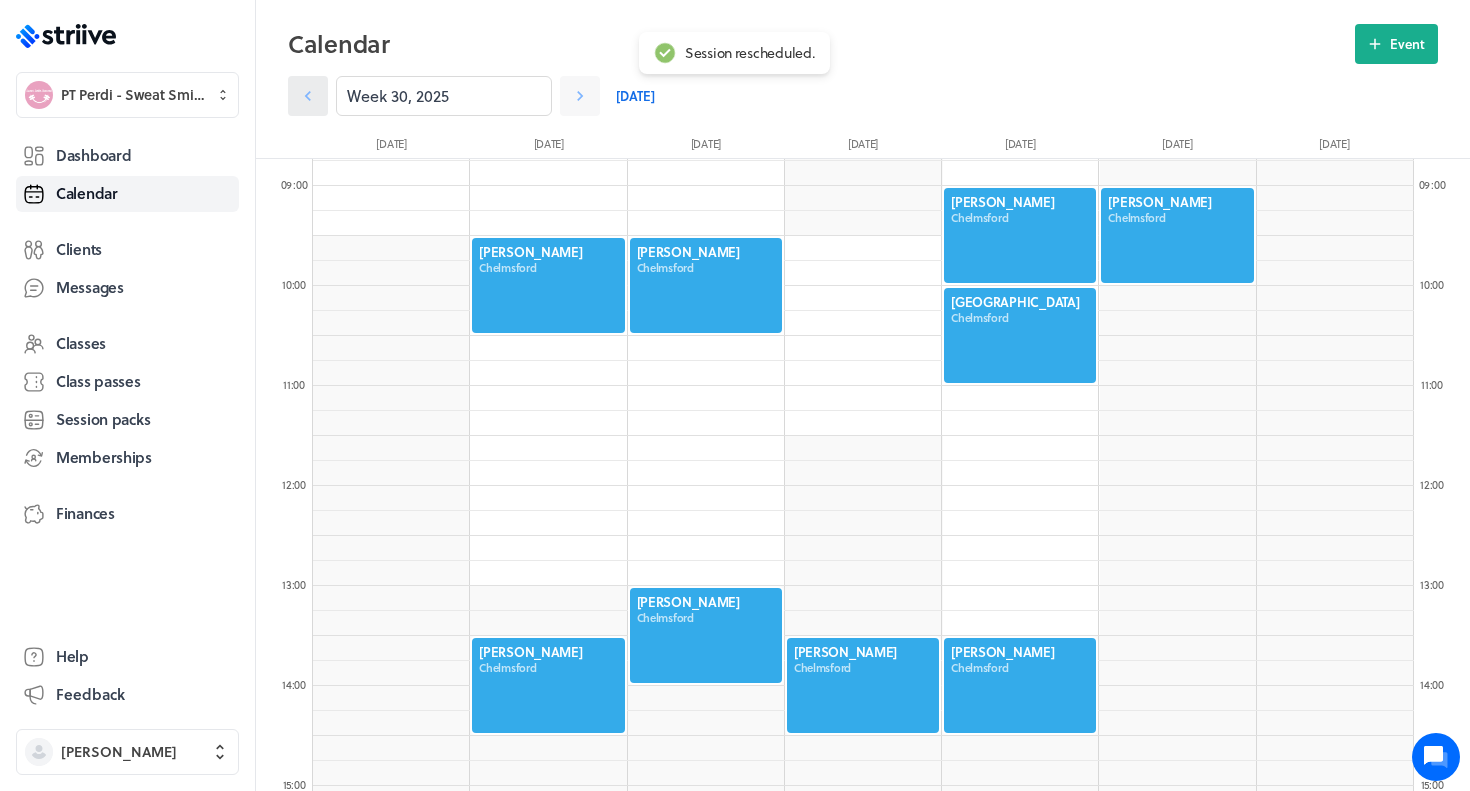 click 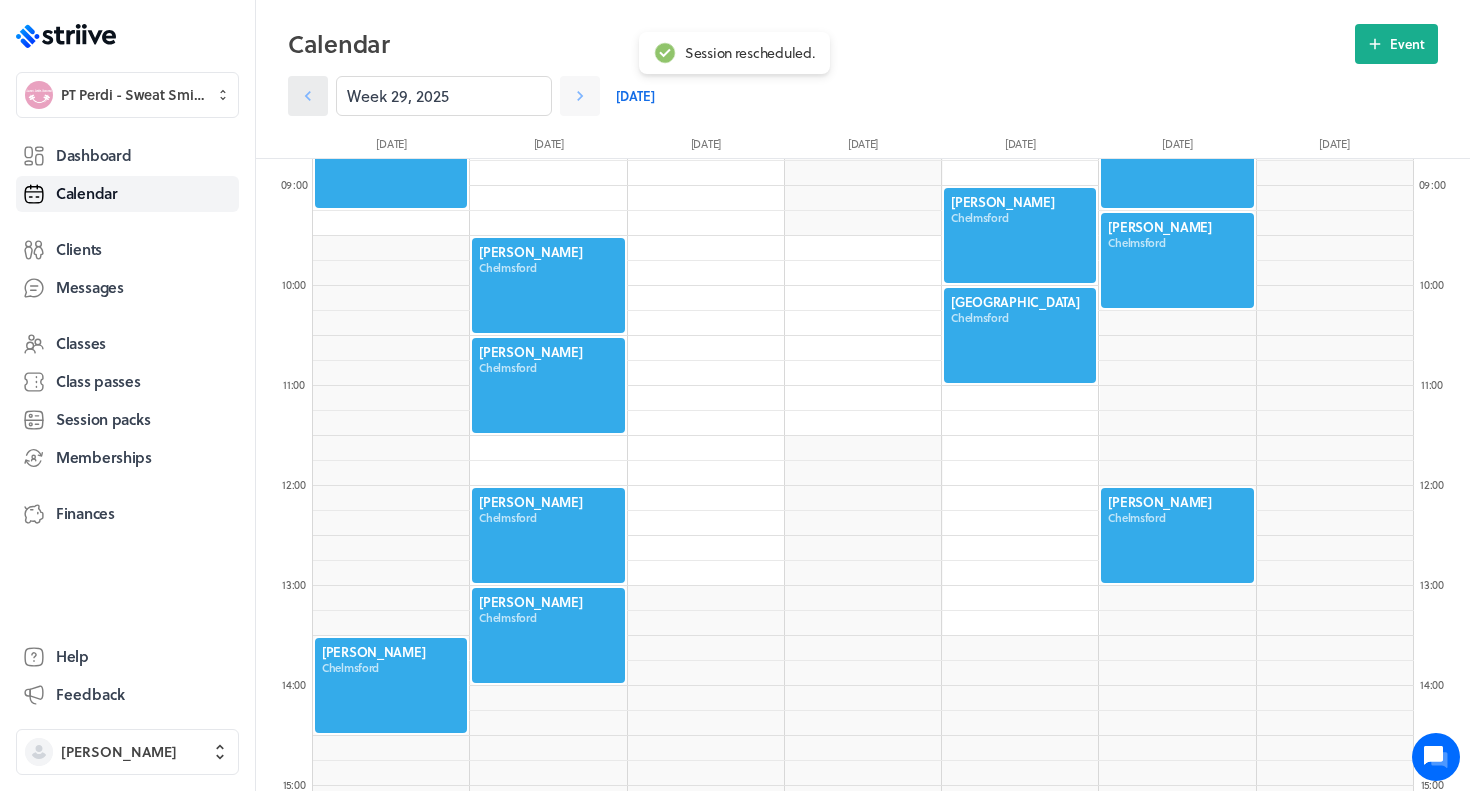 click 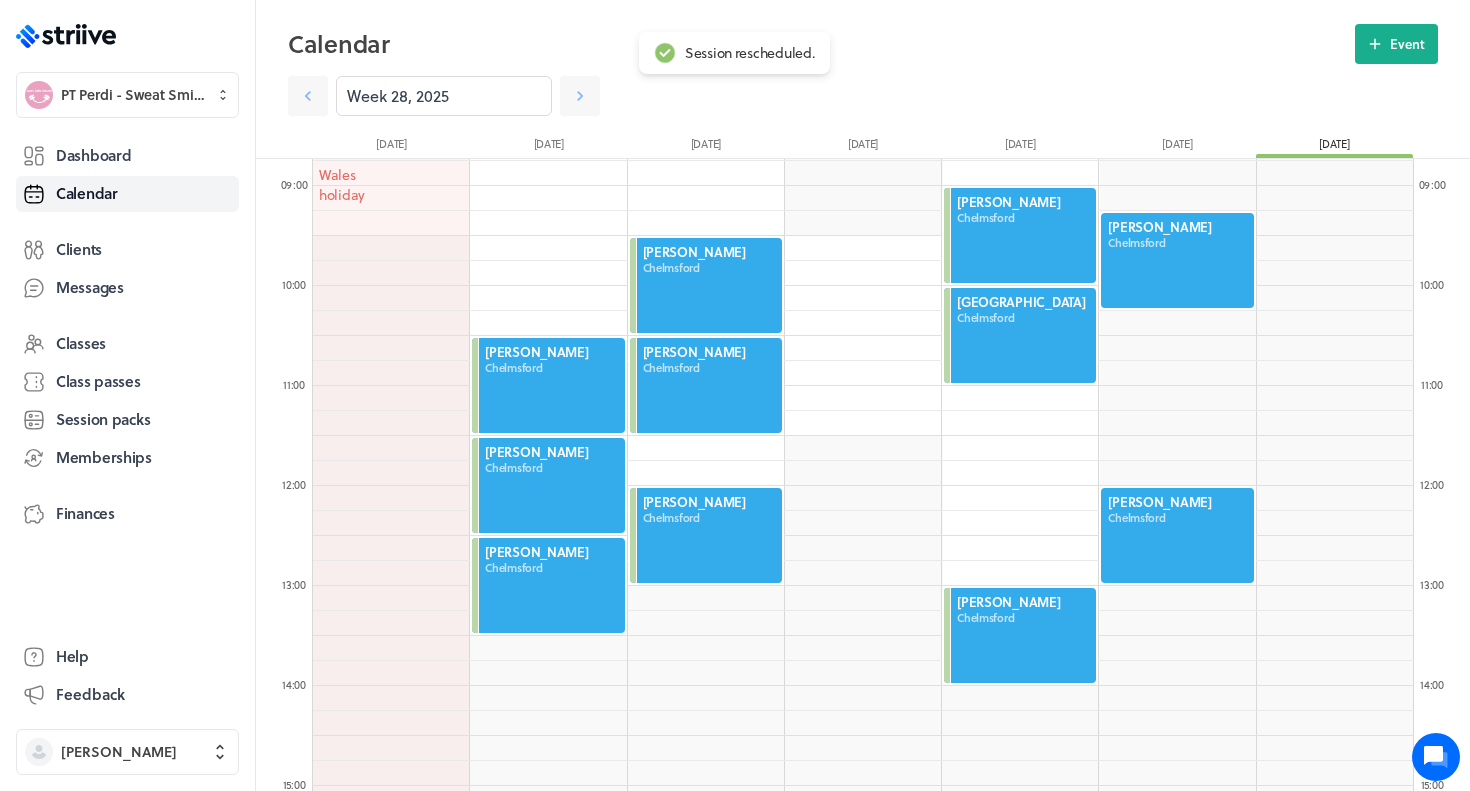 click 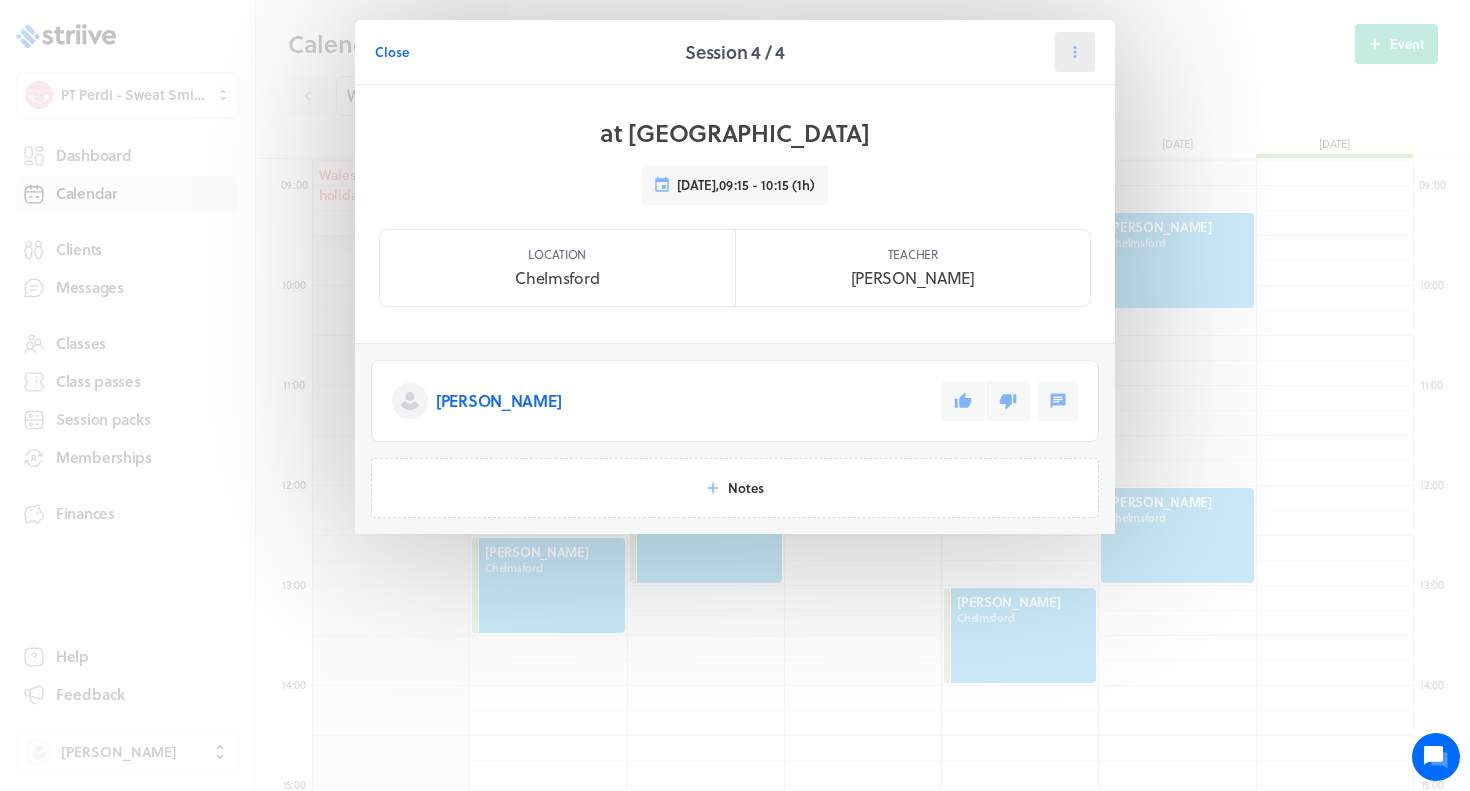 click at bounding box center [1075, 52] 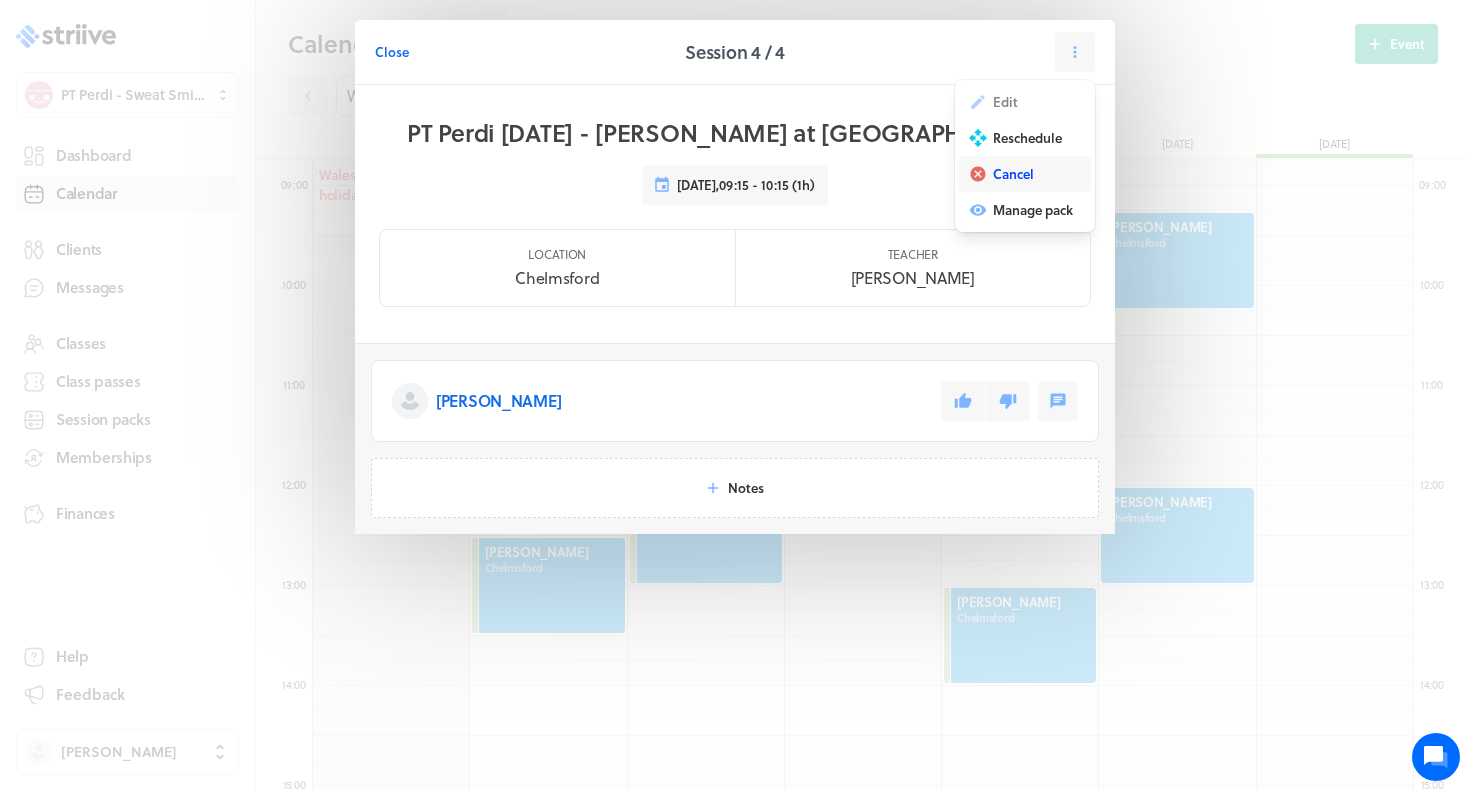 click on "Cancel" at bounding box center [1025, 174] 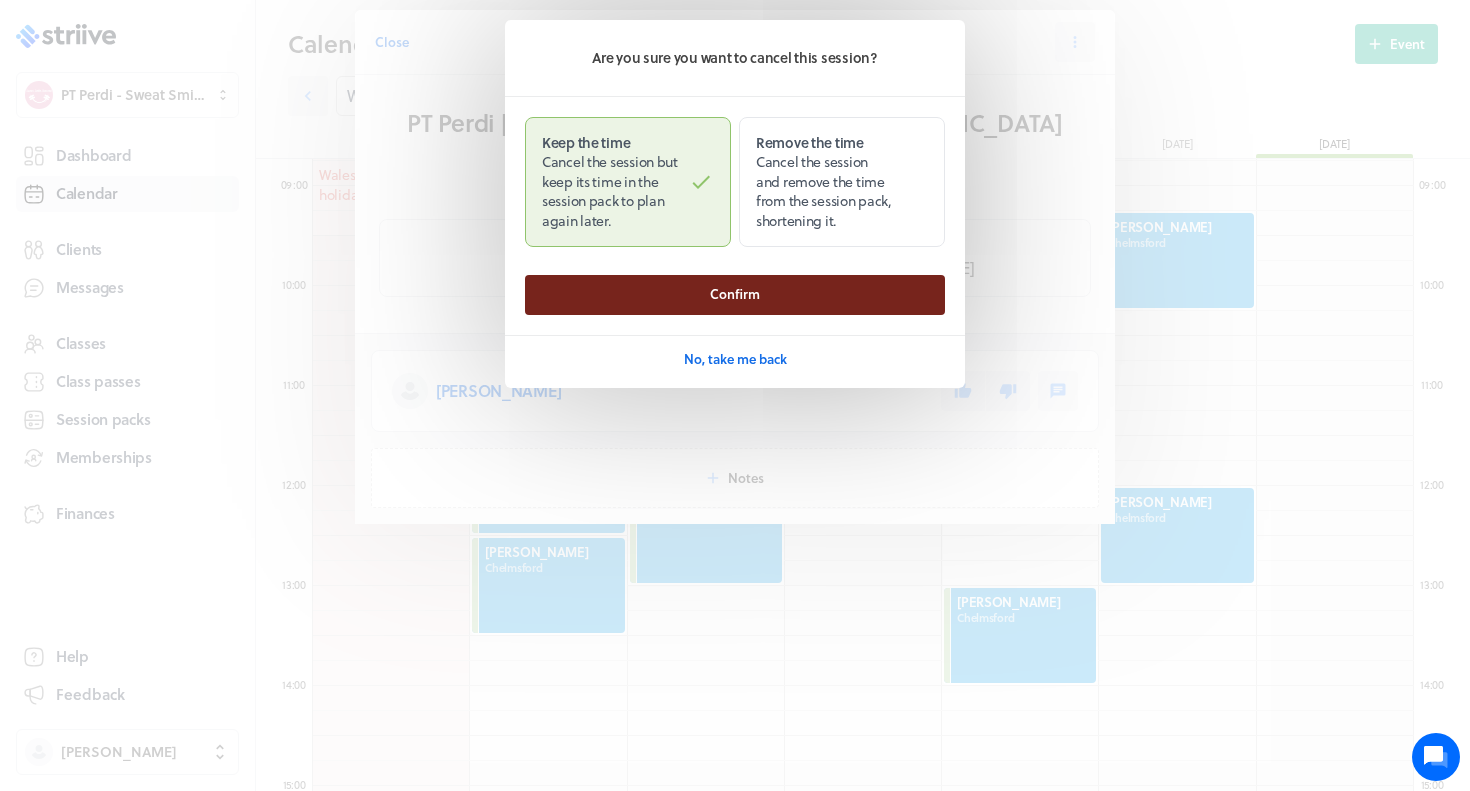 click on "Confirm" at bounding box center [735, 295] 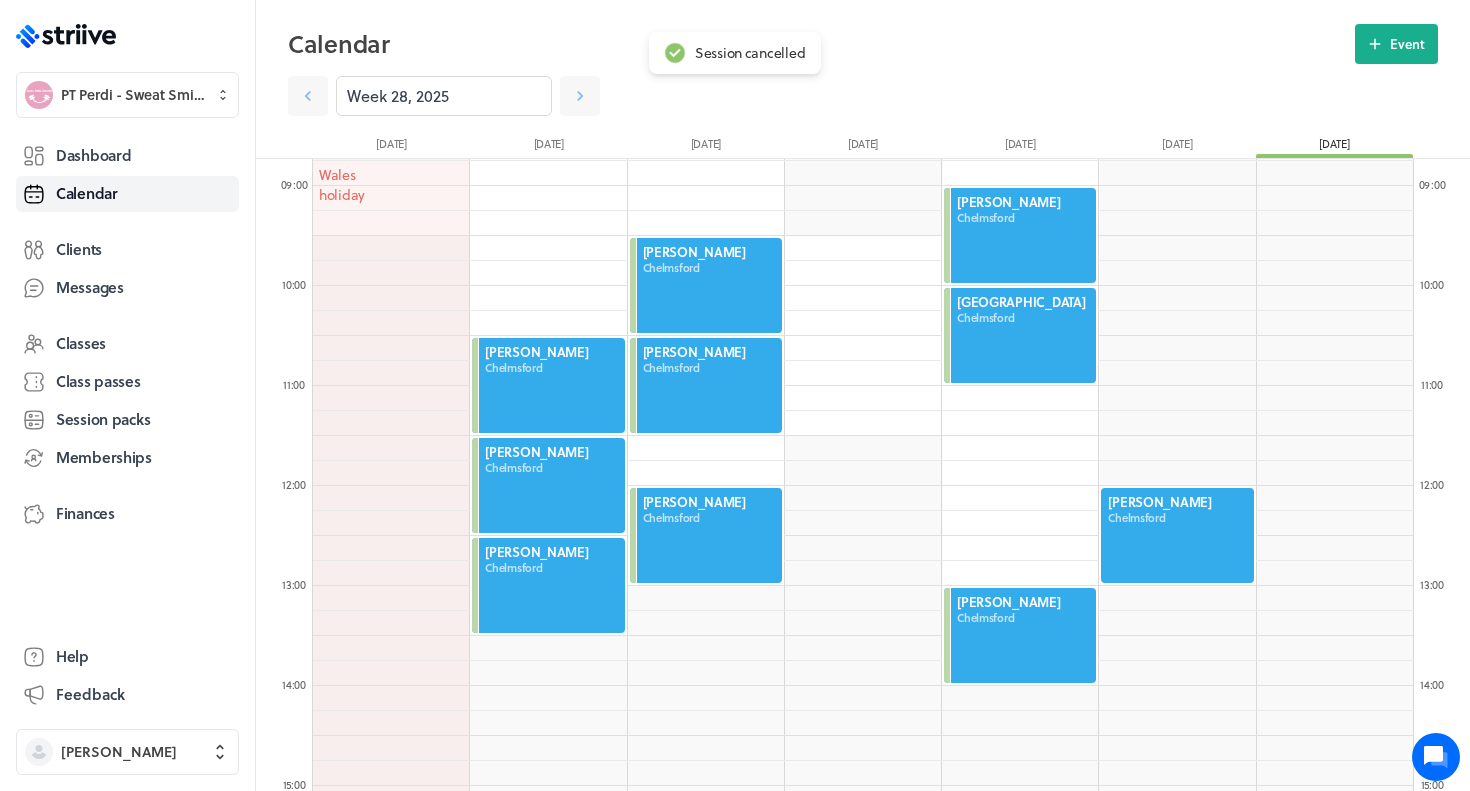 click 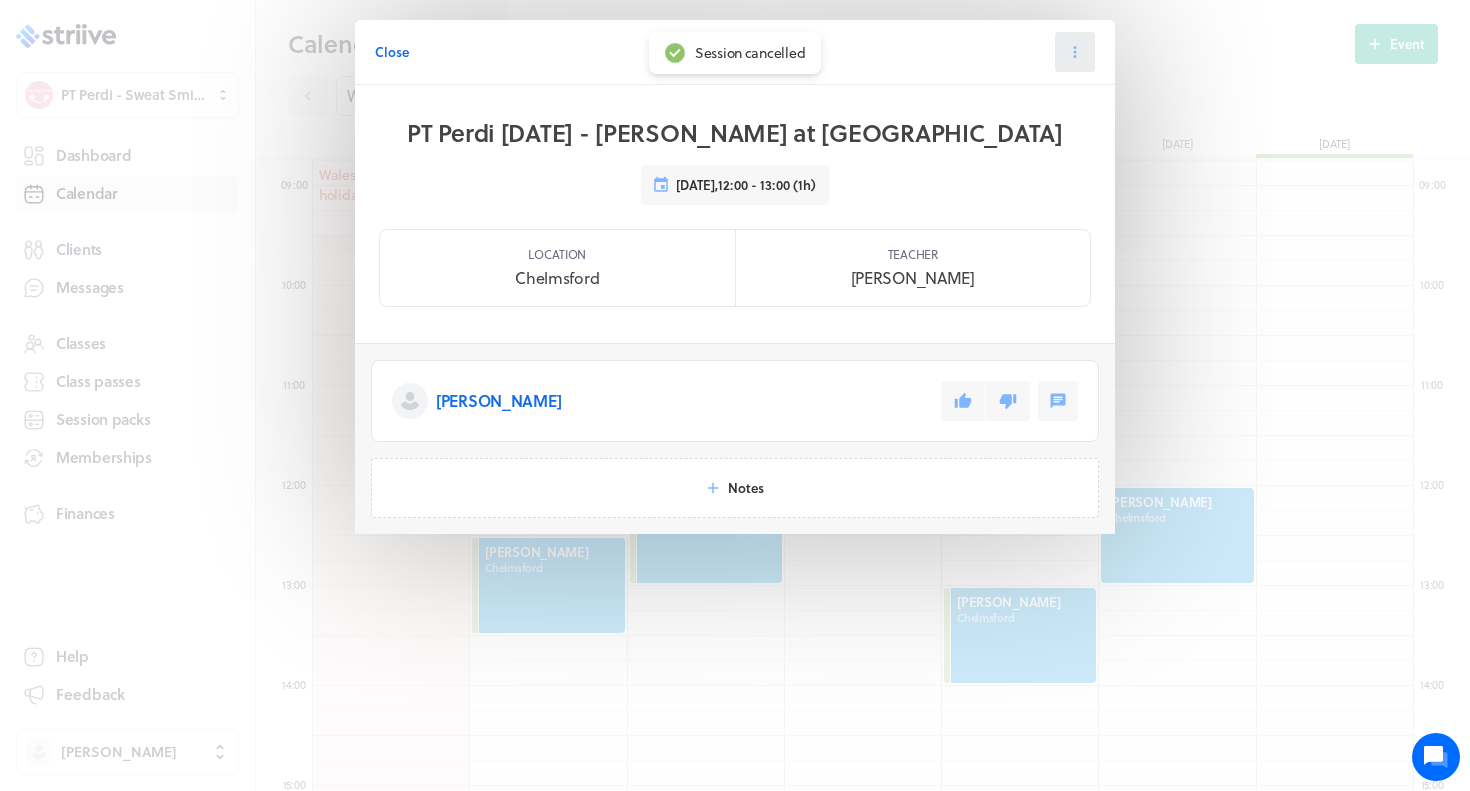 click 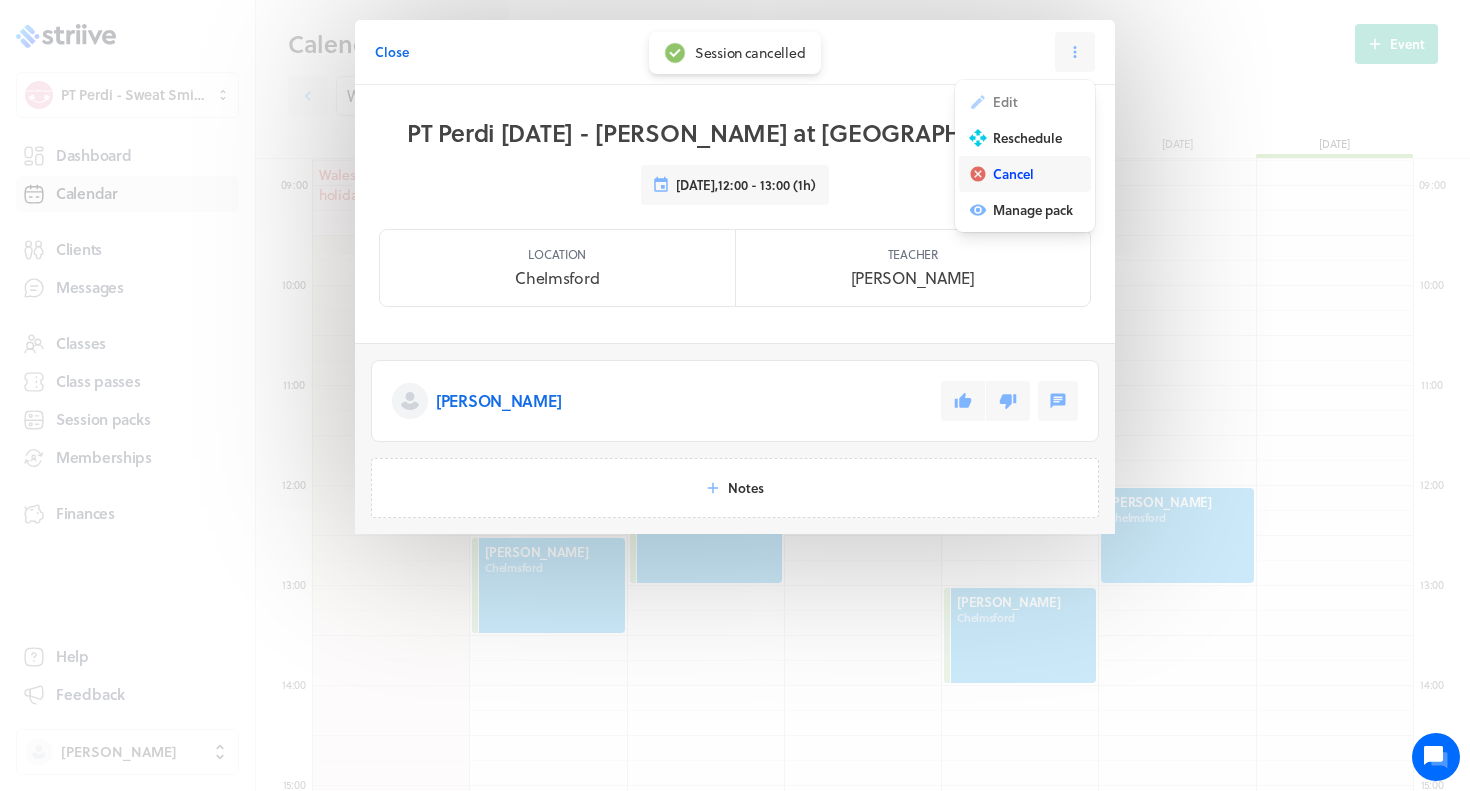 click on "Cancel" at bounding box center [1013, 174] 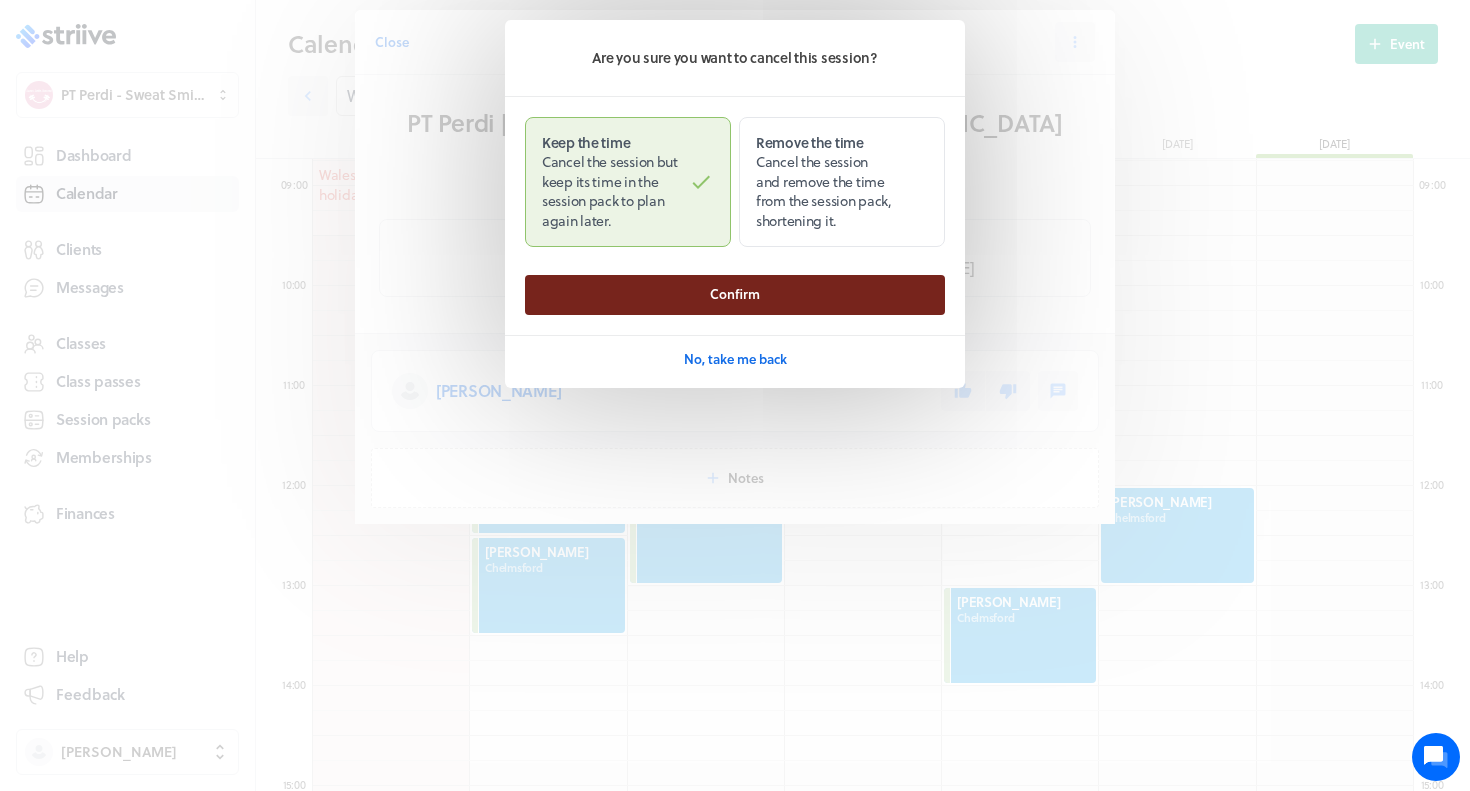 click on "Confirm" at bounding box center (735, 295) 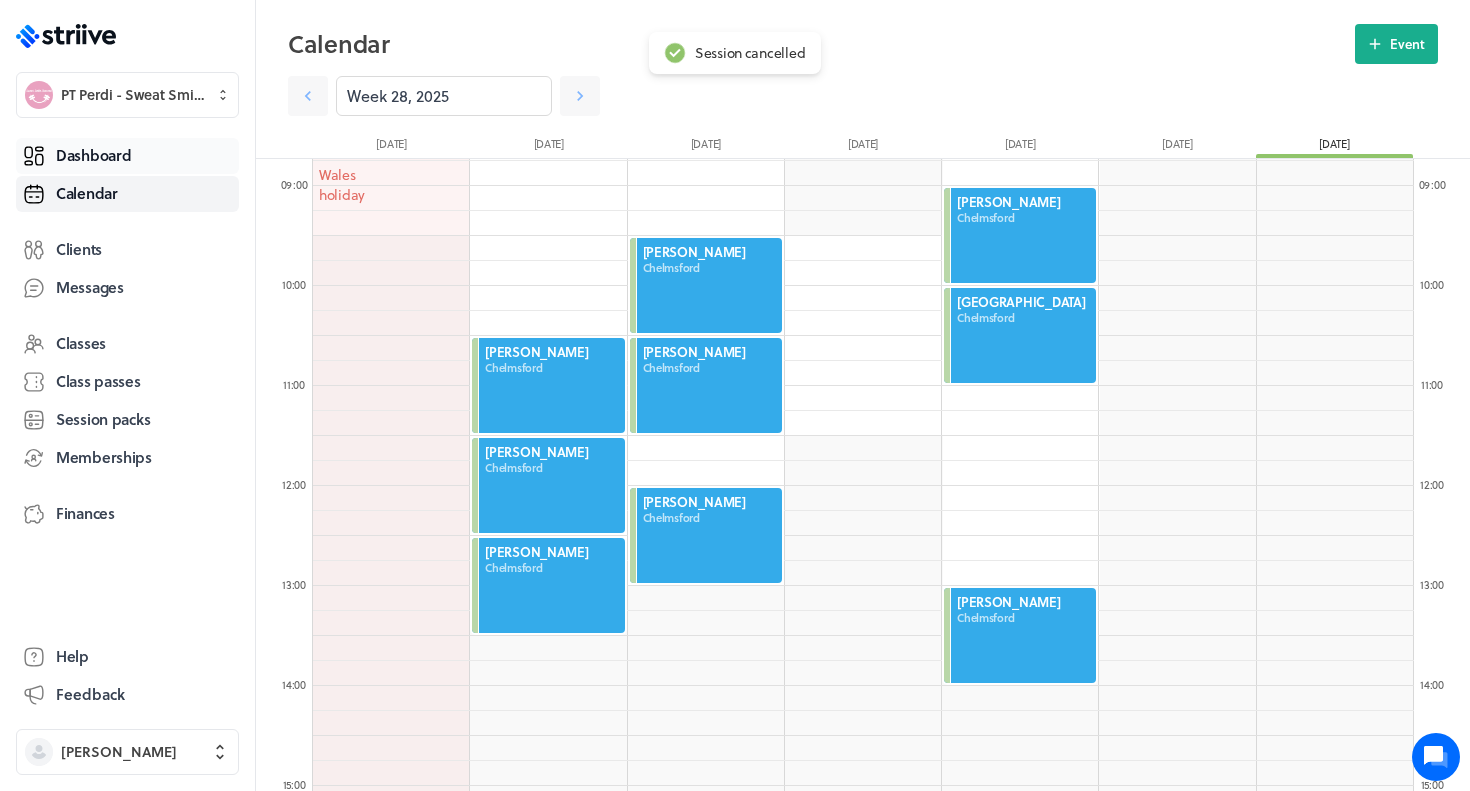 click on "Dashboard" at bounding box center (127, 156) 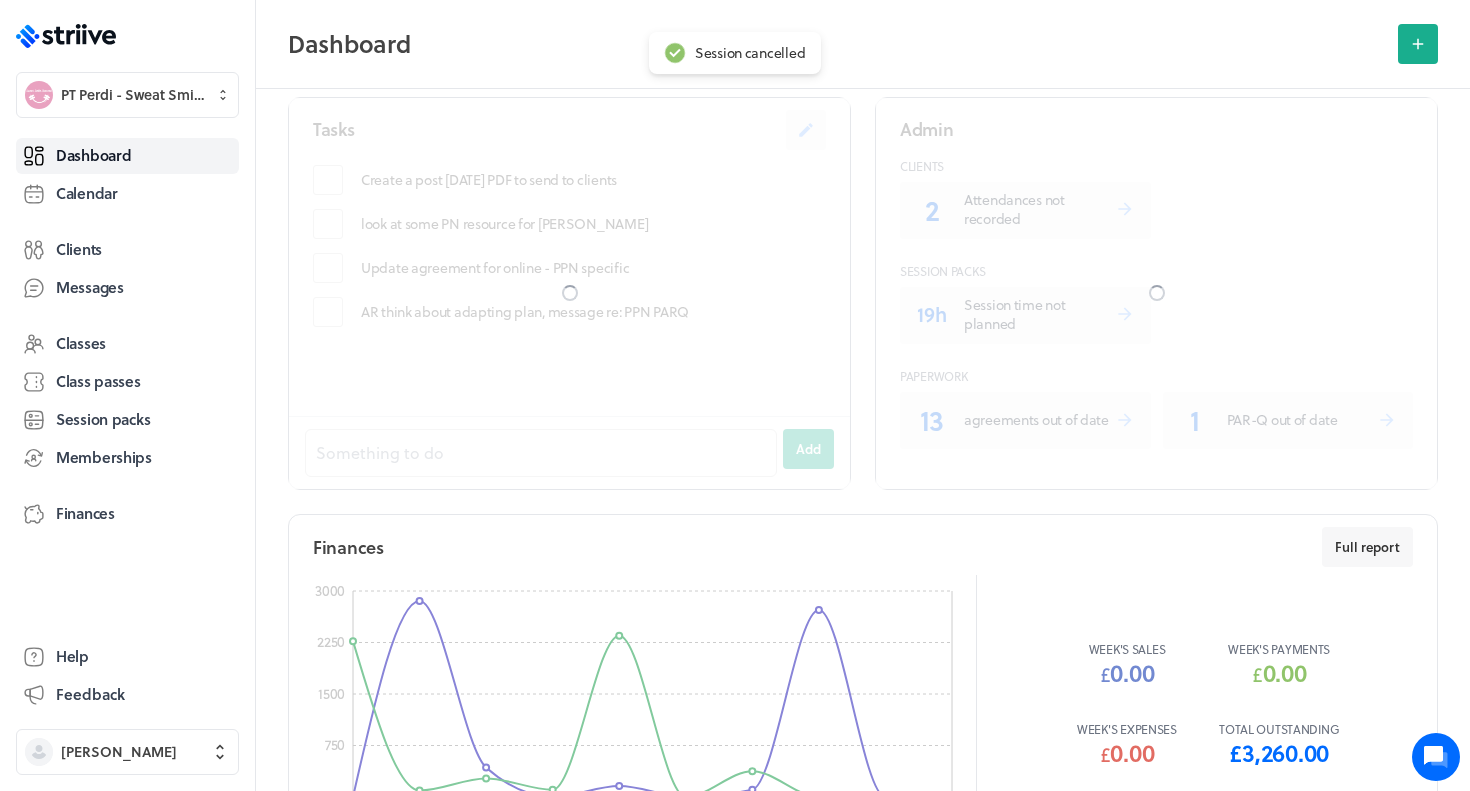 scroll, scrollTop: 665, scrollLeft: 0, axis: vertical 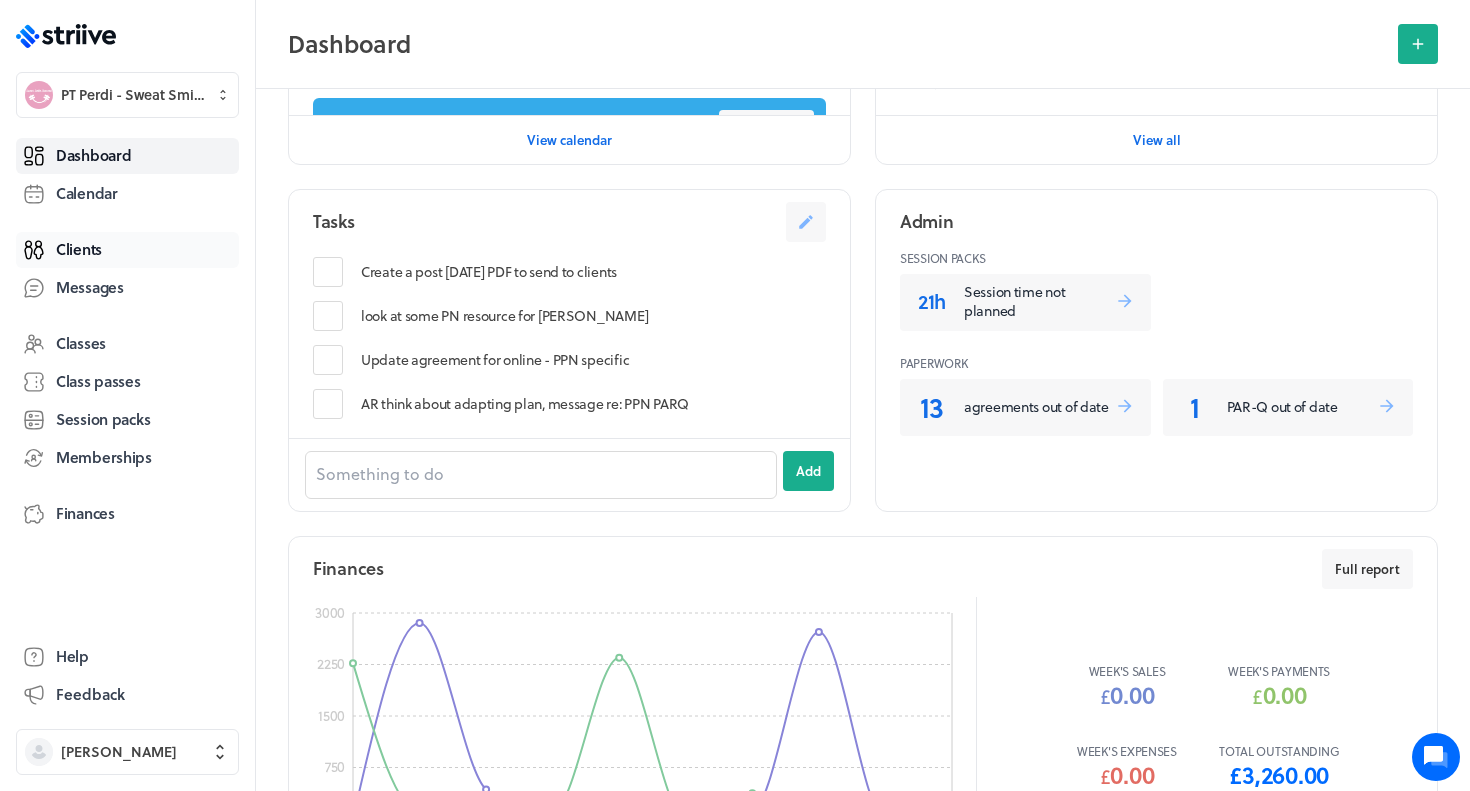click on "Clients" at bounding box center [127, 250] 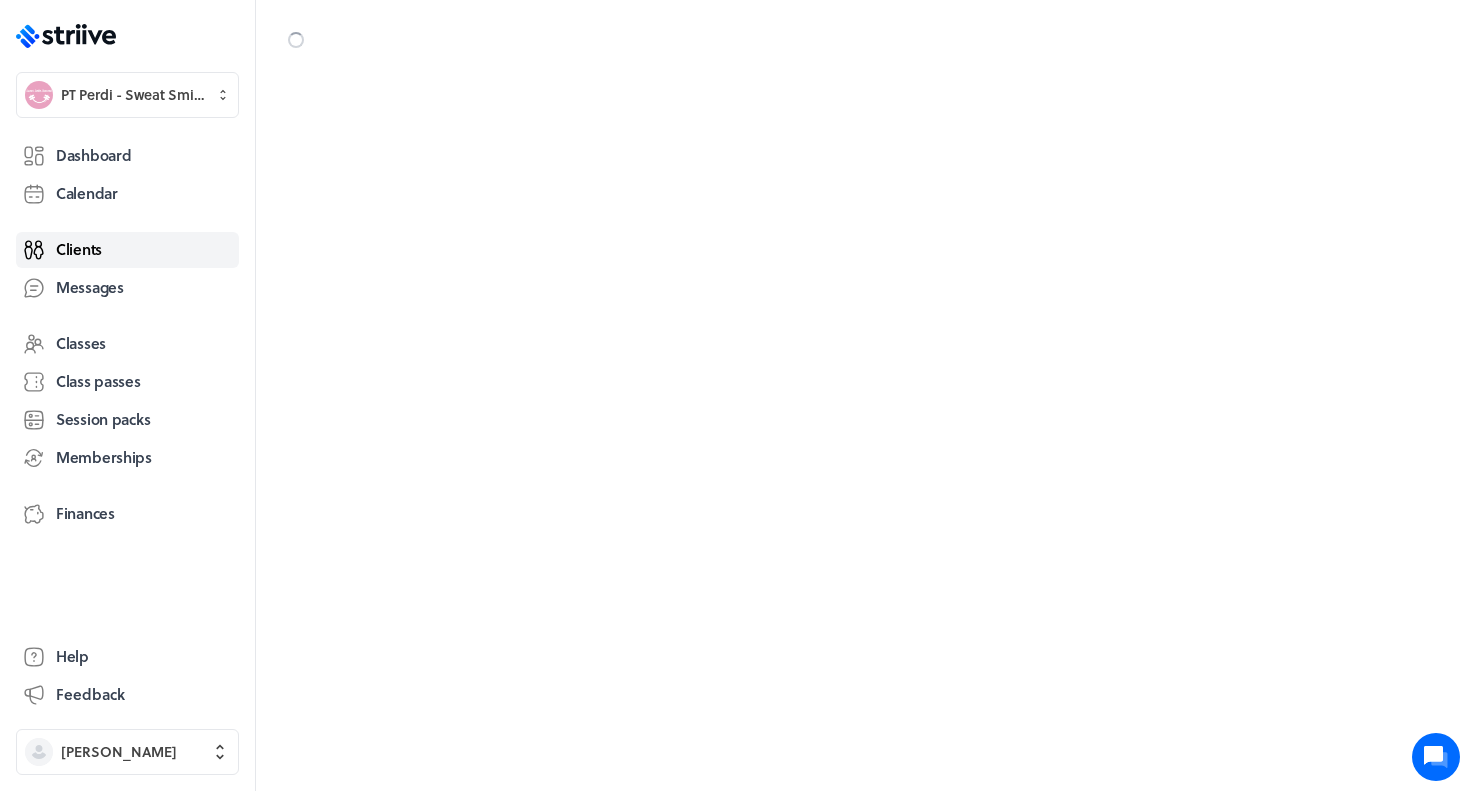 scroll, scrollTop: 0, scrollLeft: 0, axis: both 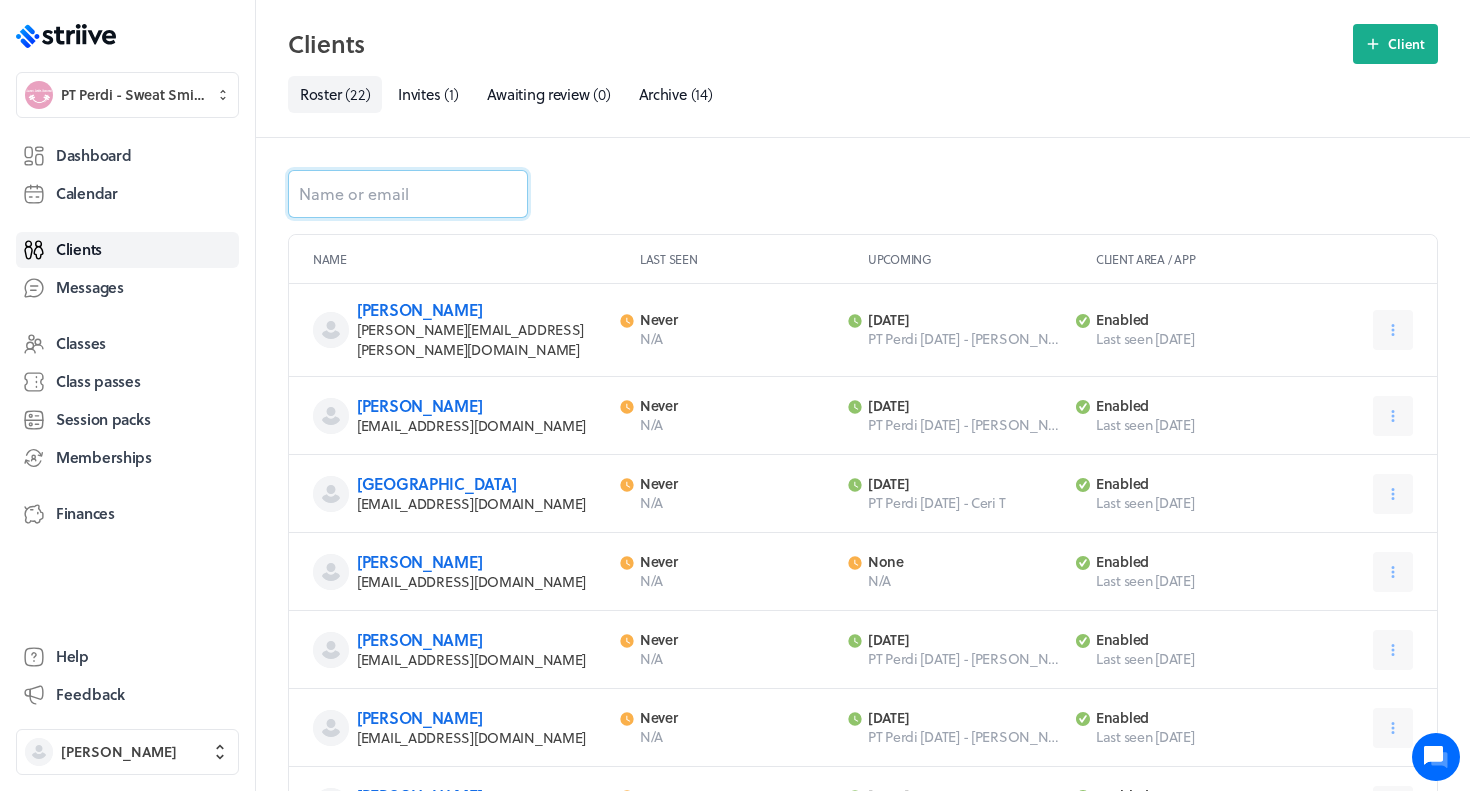 click at bounding box center [408, 194] 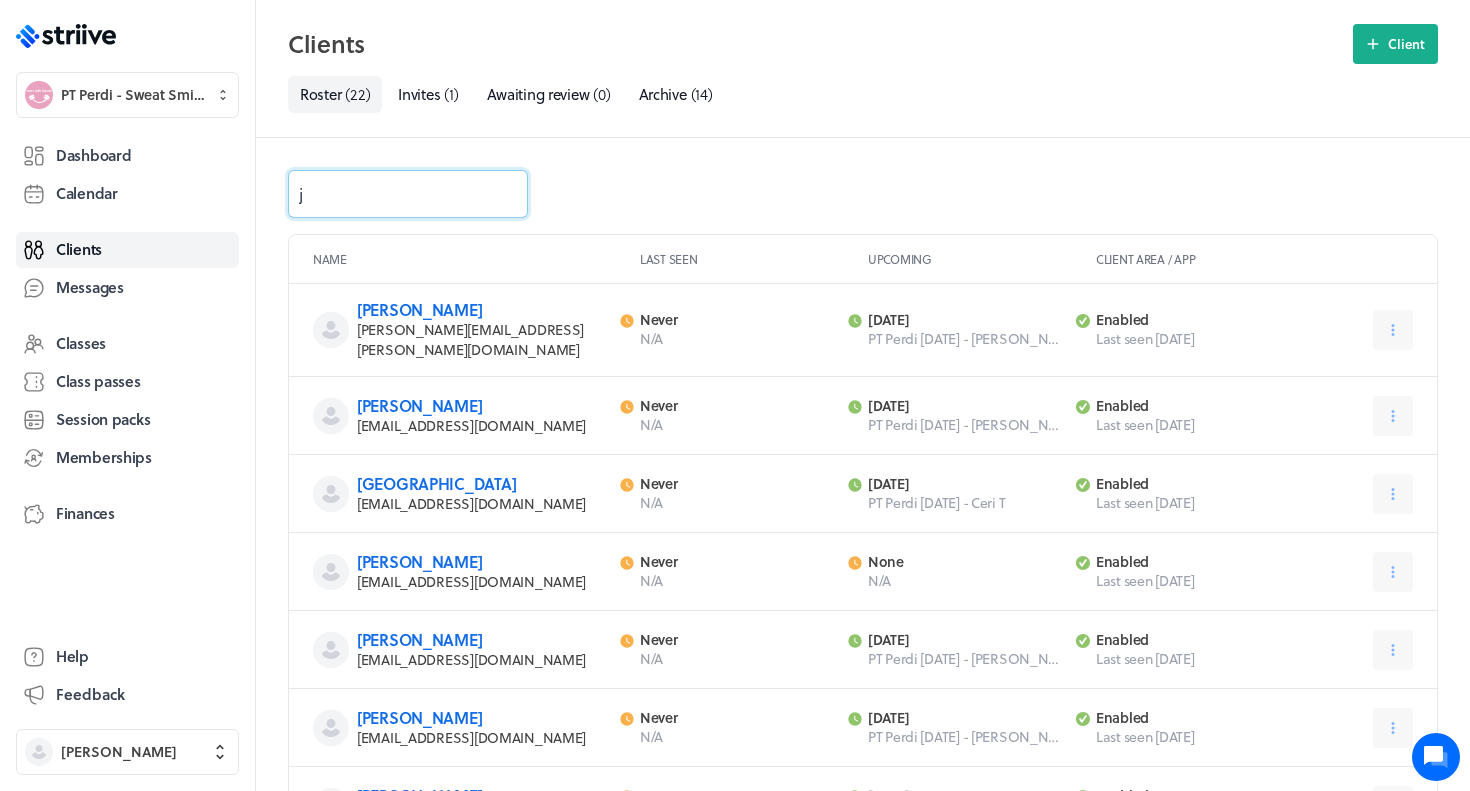 type on "jo" 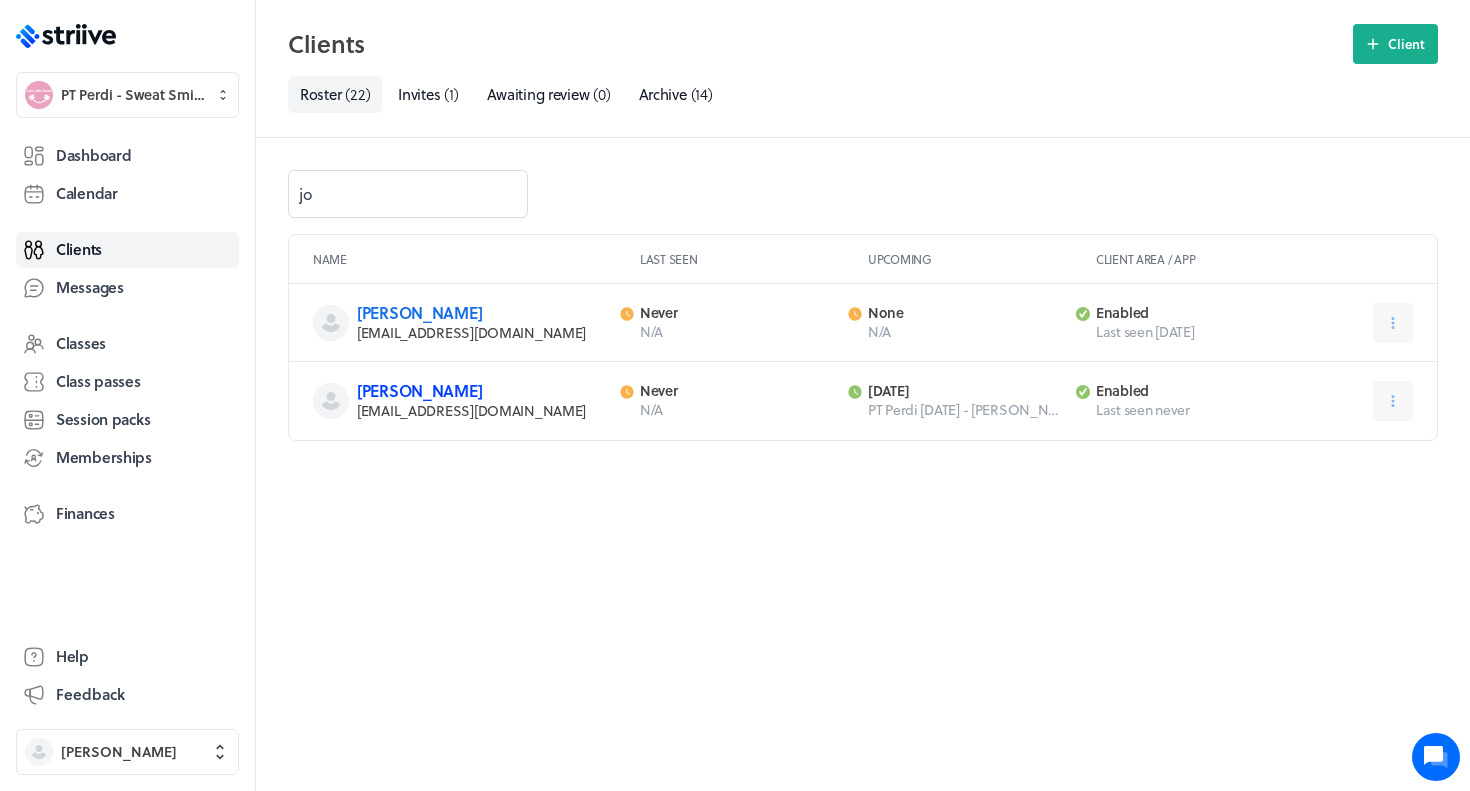 click on "[PERSON_NAME]" at bounding box center (419, 390) 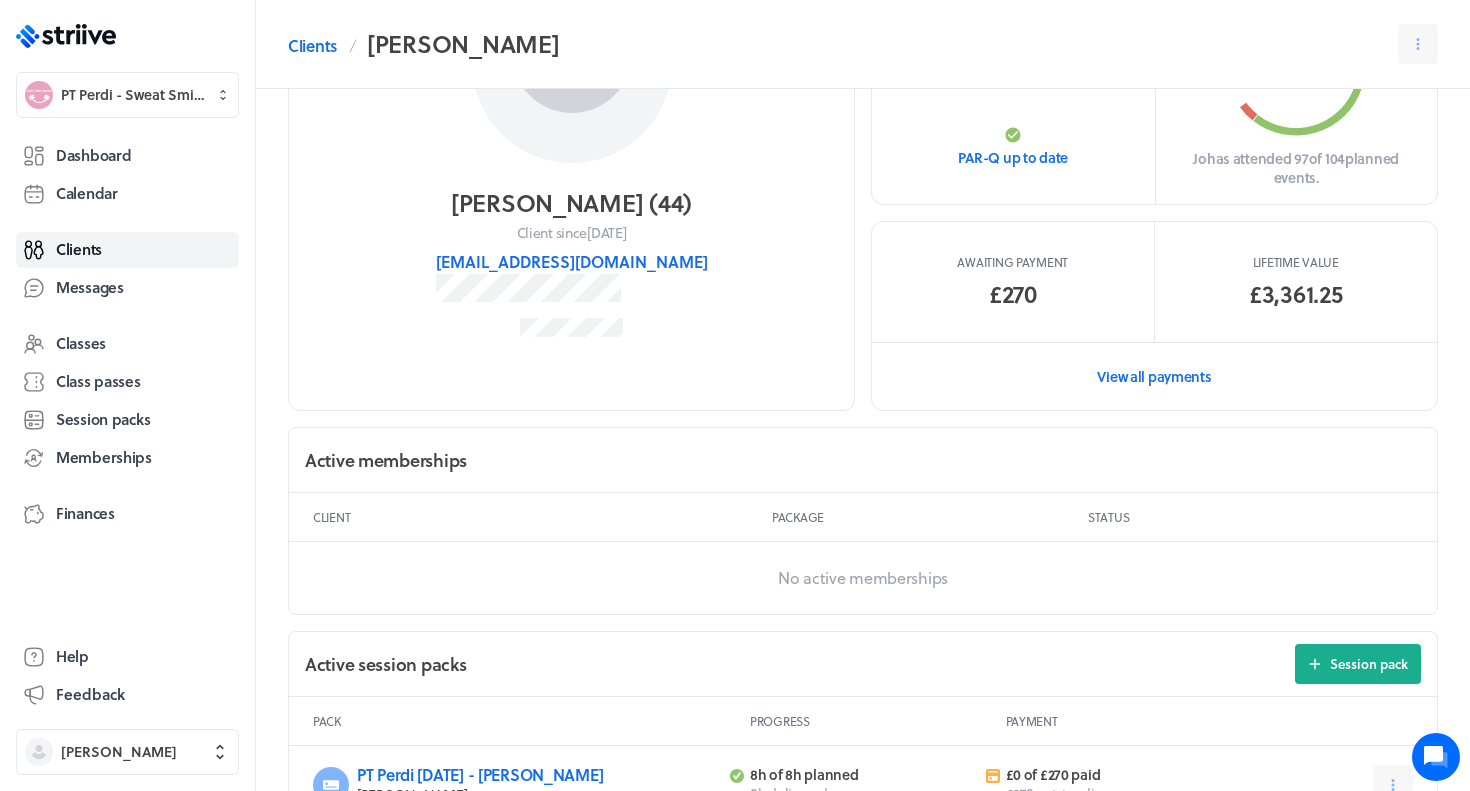 scroll, scrollTop: 593, scrollLeft: 0, axis: vertical 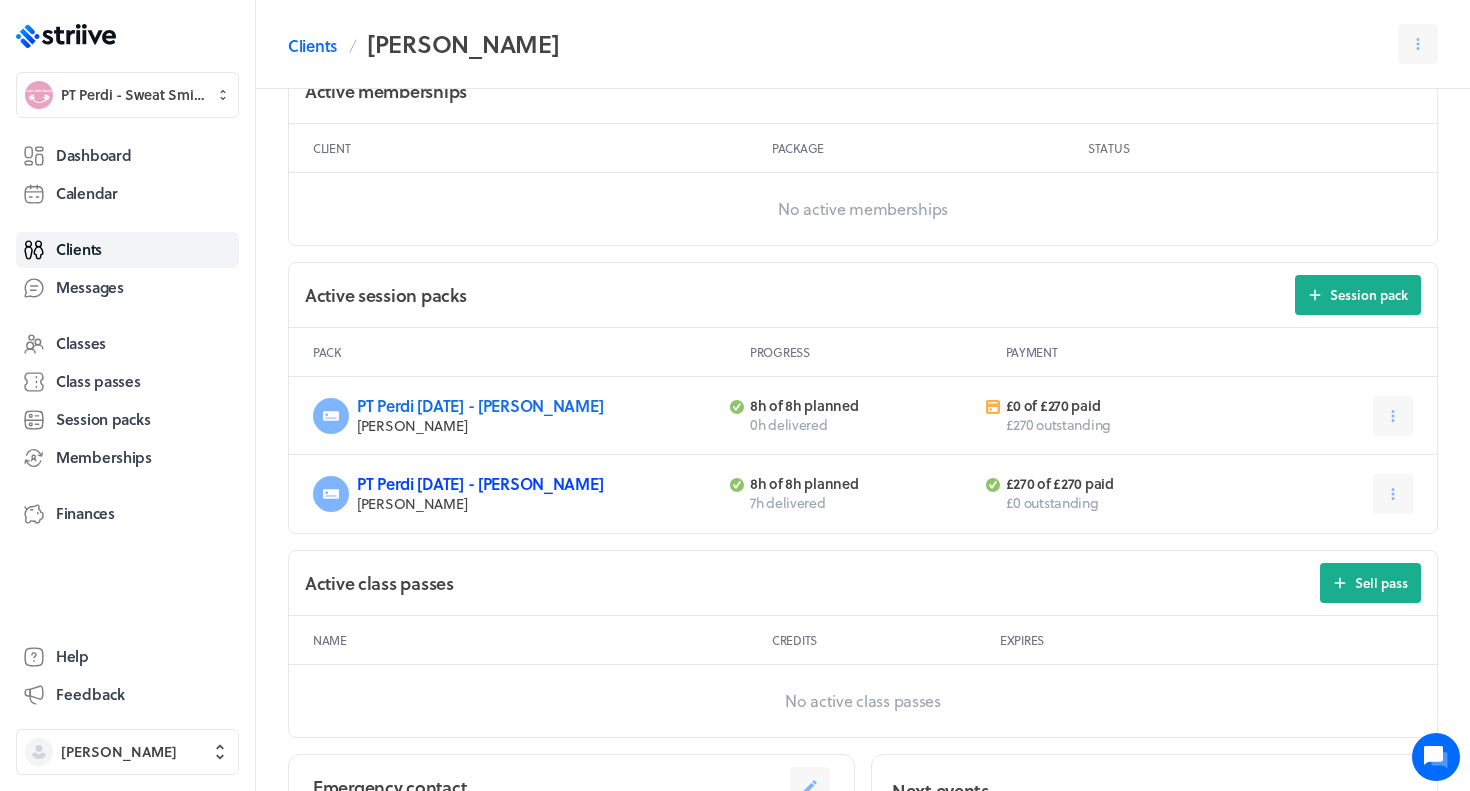 click on "PT Perdi [DATE] - [PERSON_NAME]" at bounding box center (480, 483) 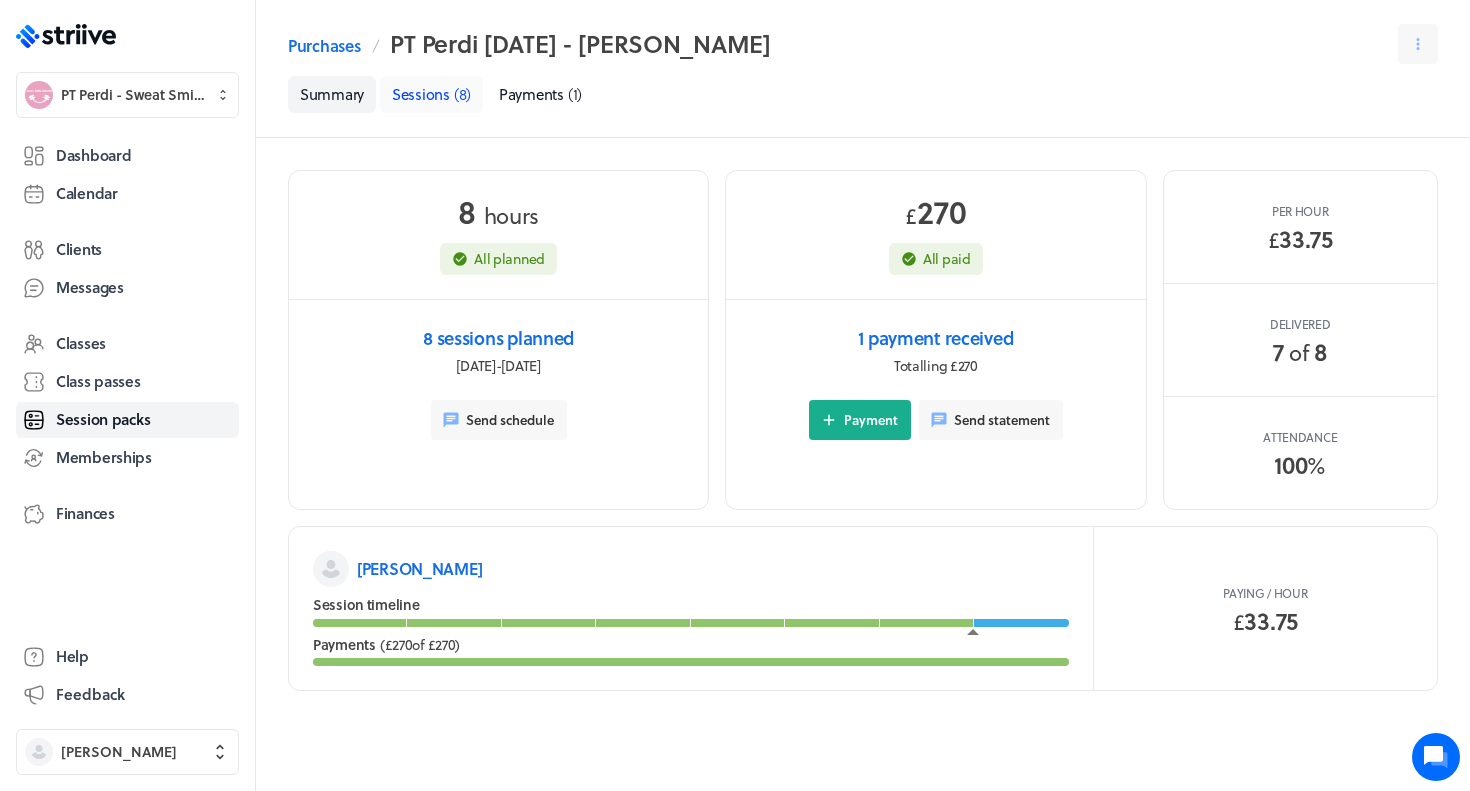 click on "Sessions ( 8 )" at bounding box center [431, 94] 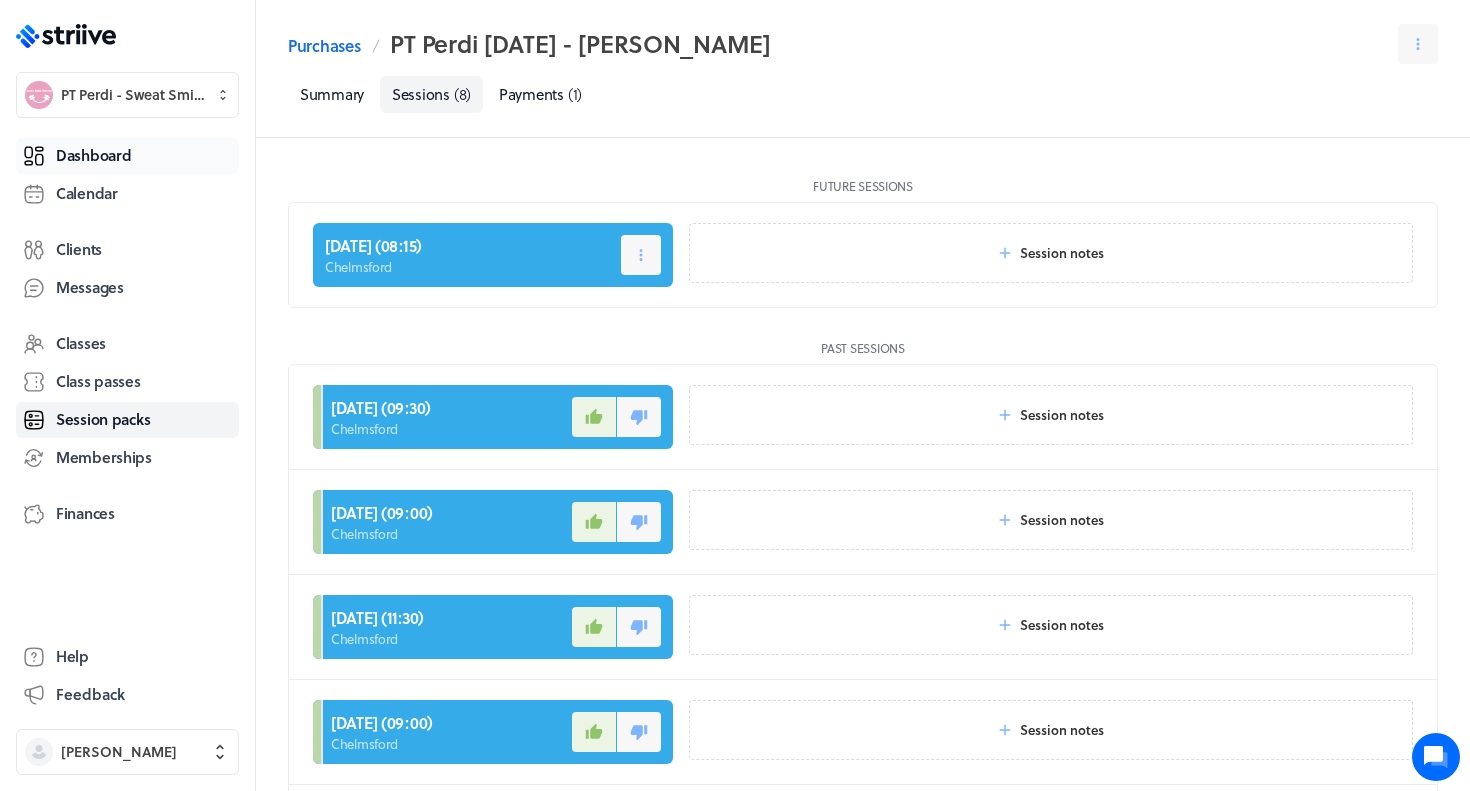 click on "Dashboard" at bounding box center [127, 156] 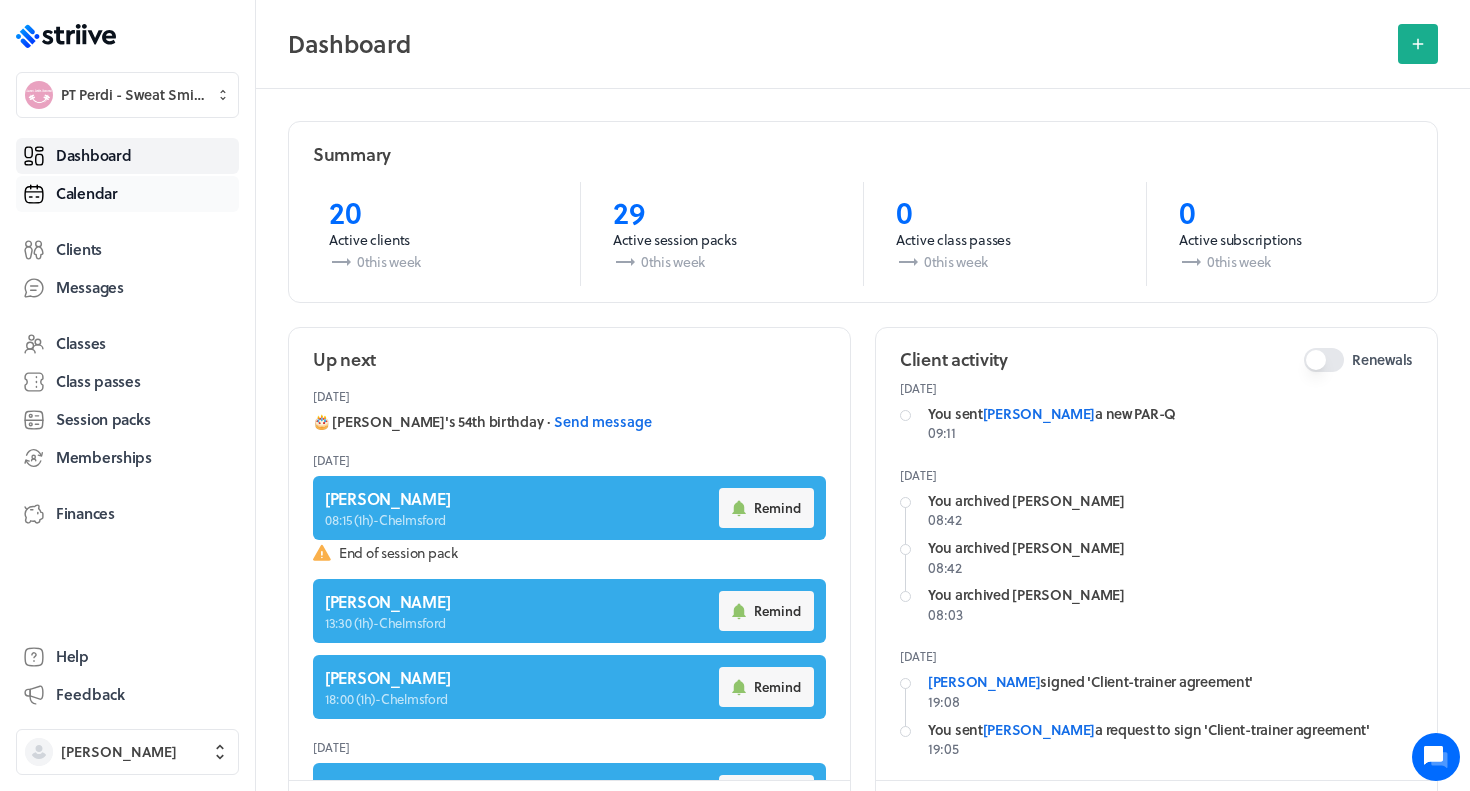click on "Calendar" at bounding box center [127, 194] 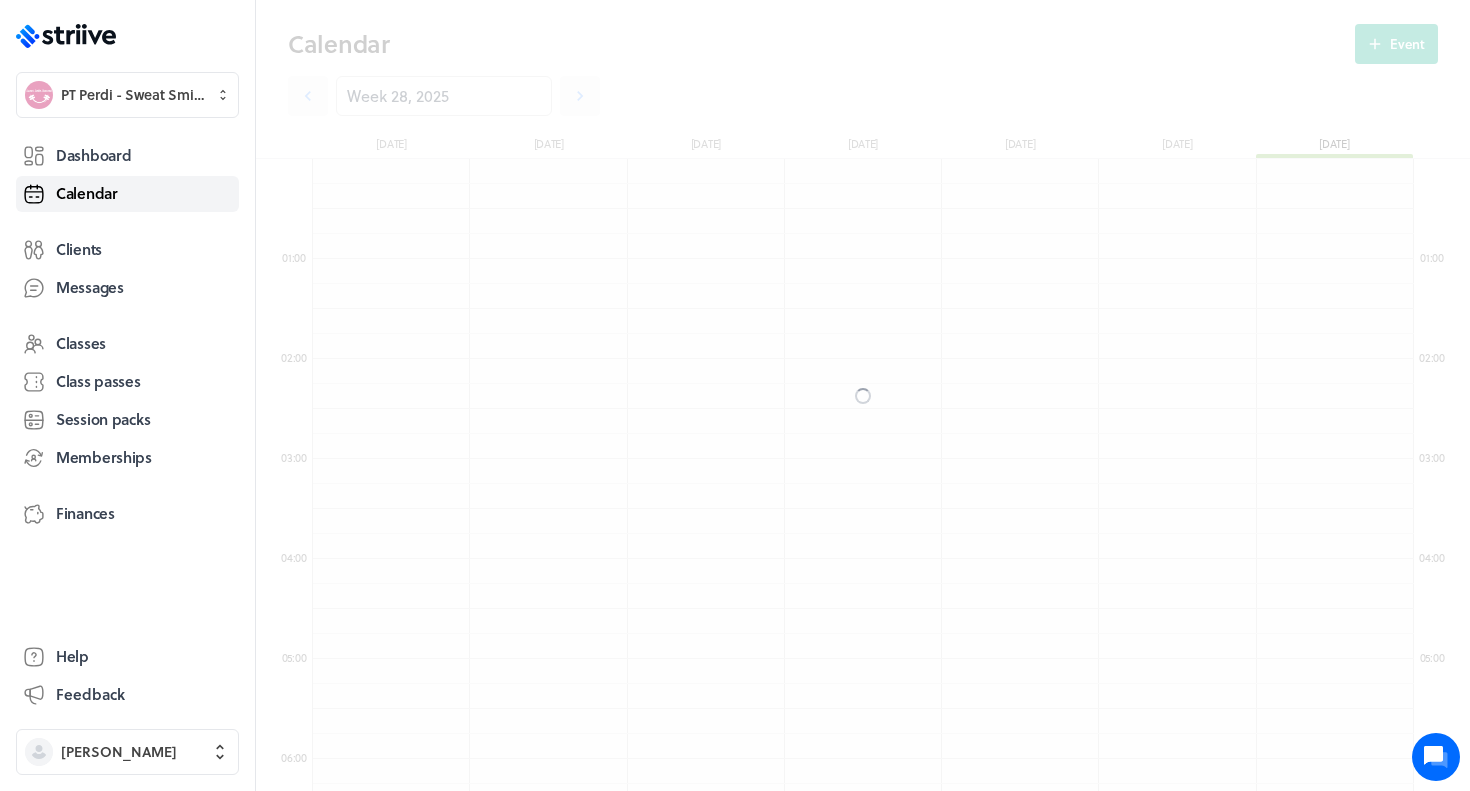 scroll, scrollTop: 550, scrollLeft: 0, axis: vertical 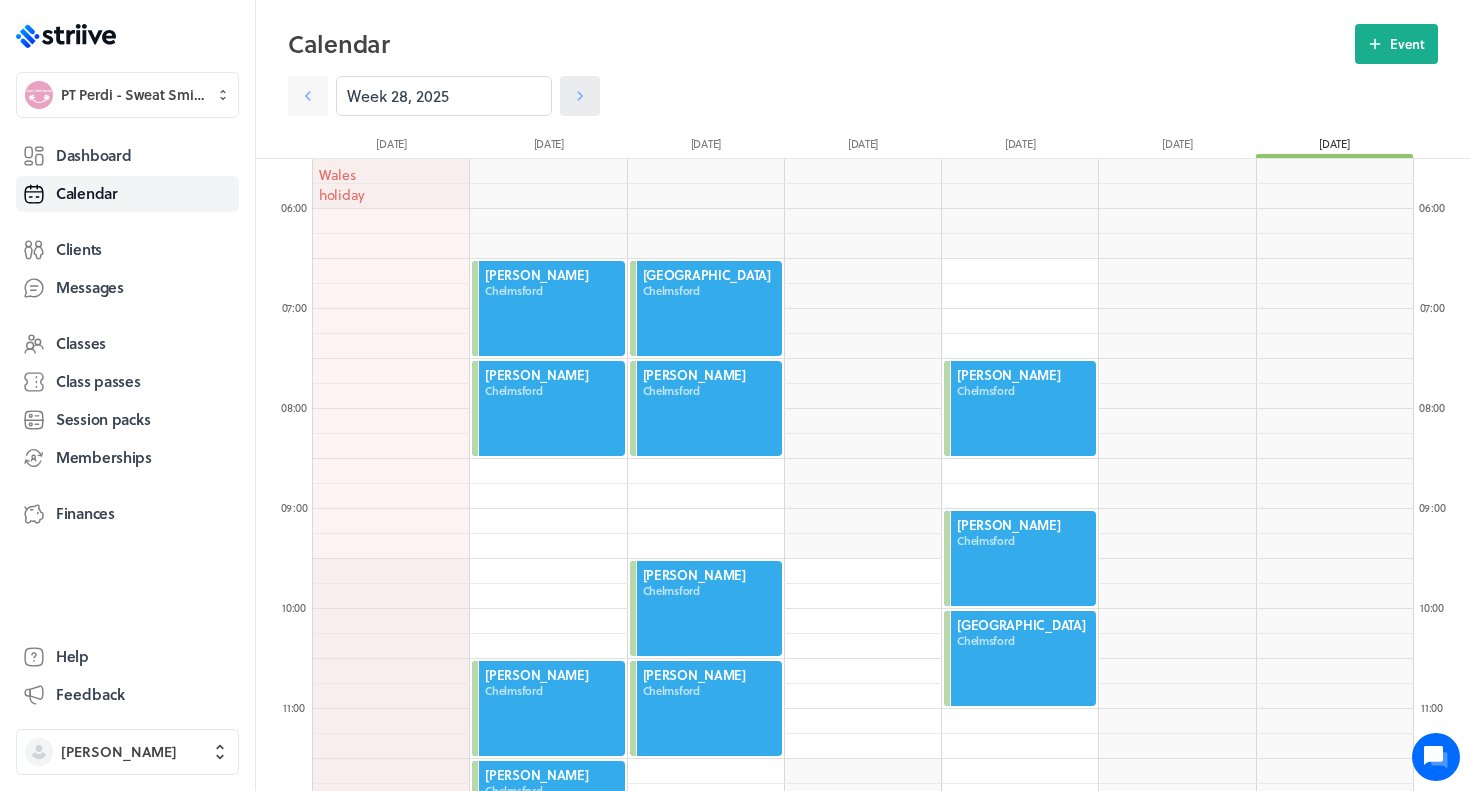 click 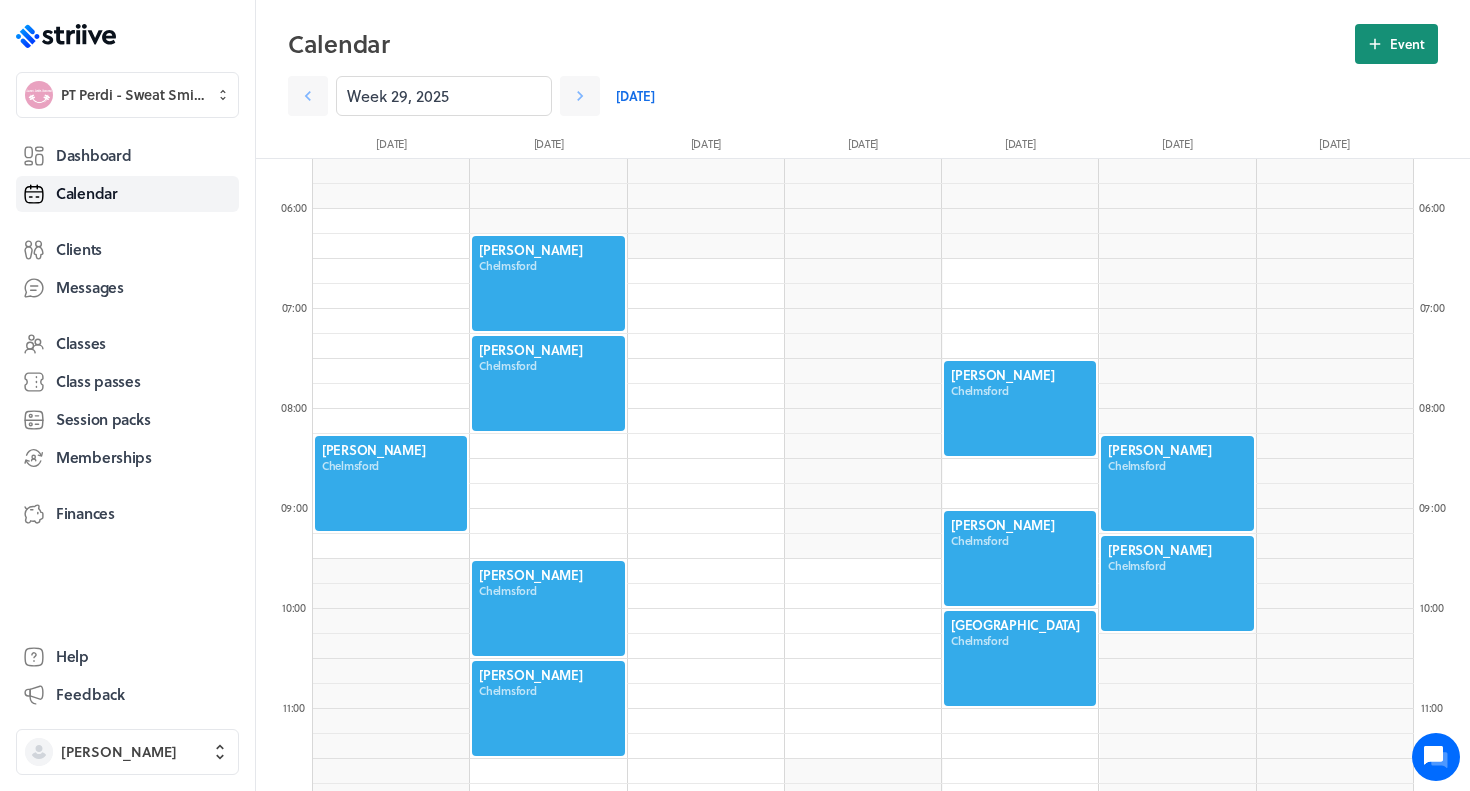 click 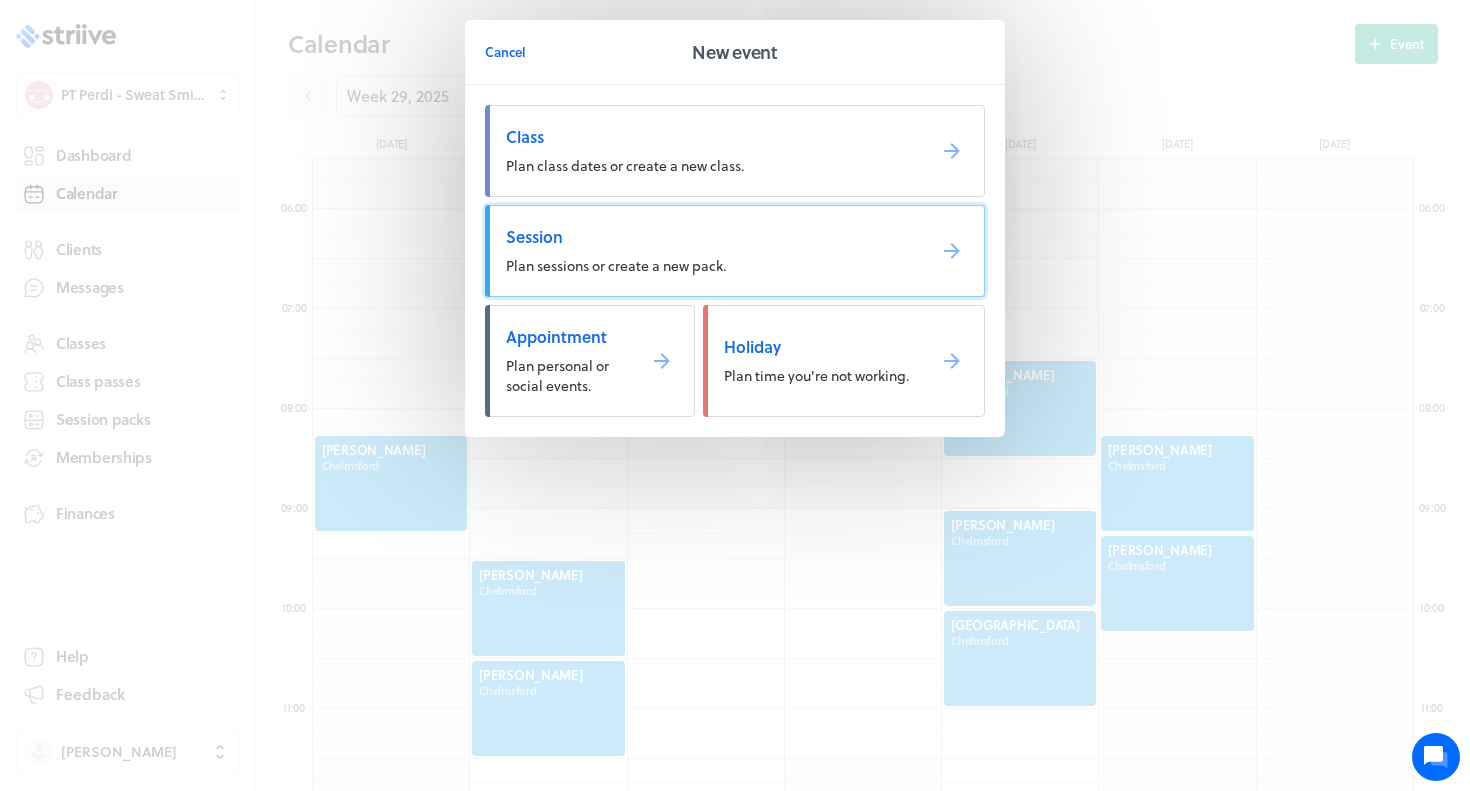 click on "Session Plan sessions or create a new pack." at bounding box center (735, 251) 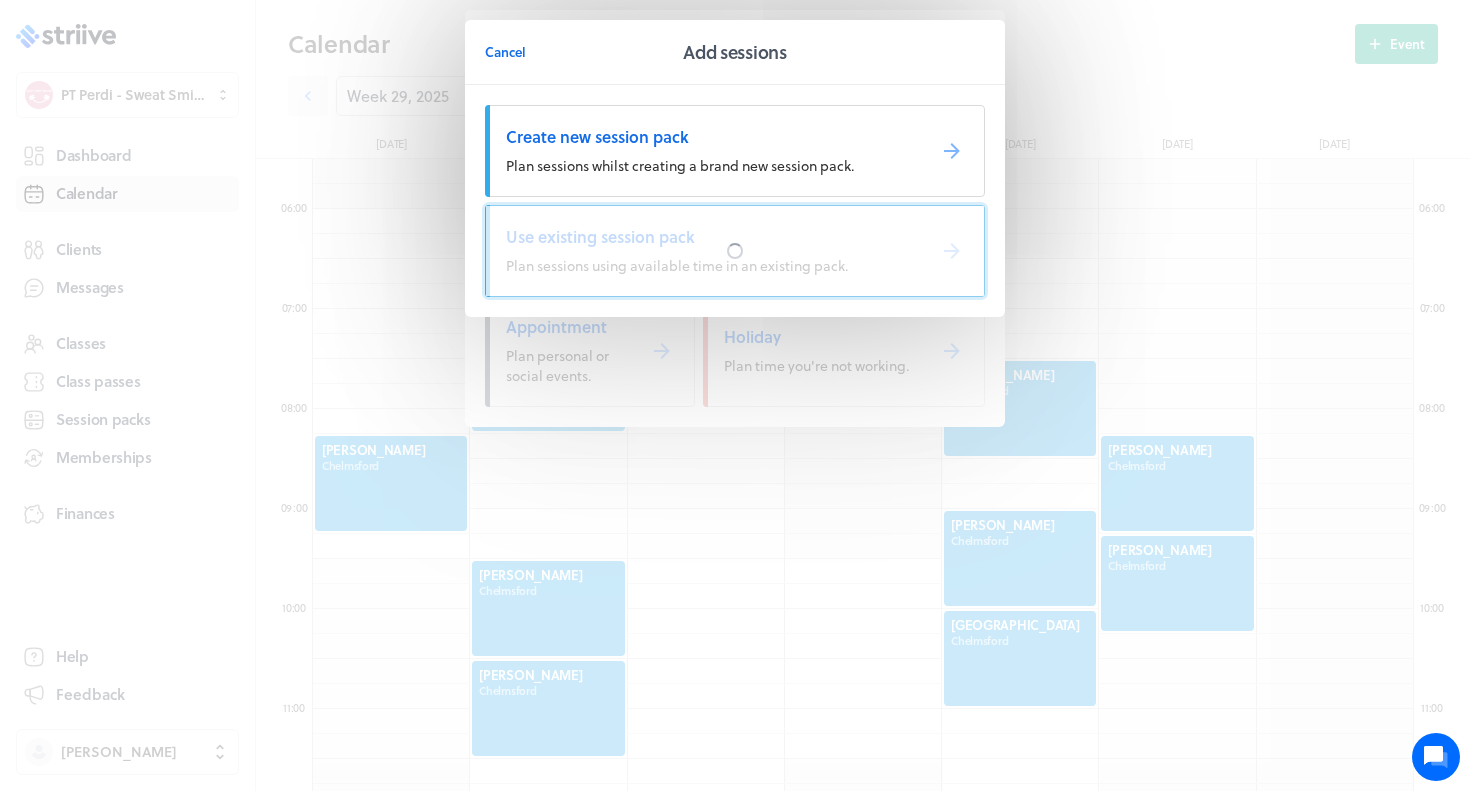 click at bounding box center (735, 251) 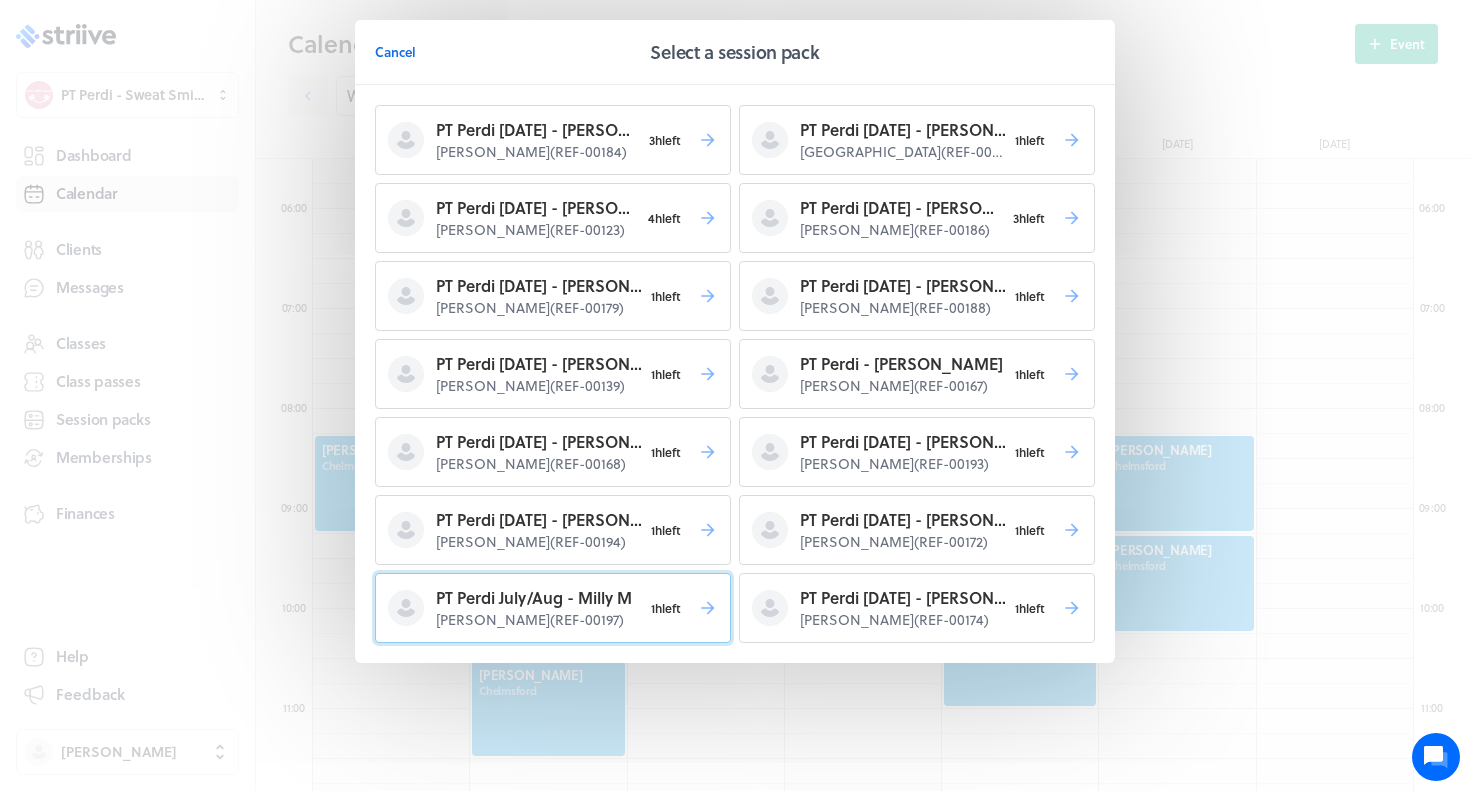 click on "PT Perdi July/Aug - Milly M" at bounding box center [539, 598] 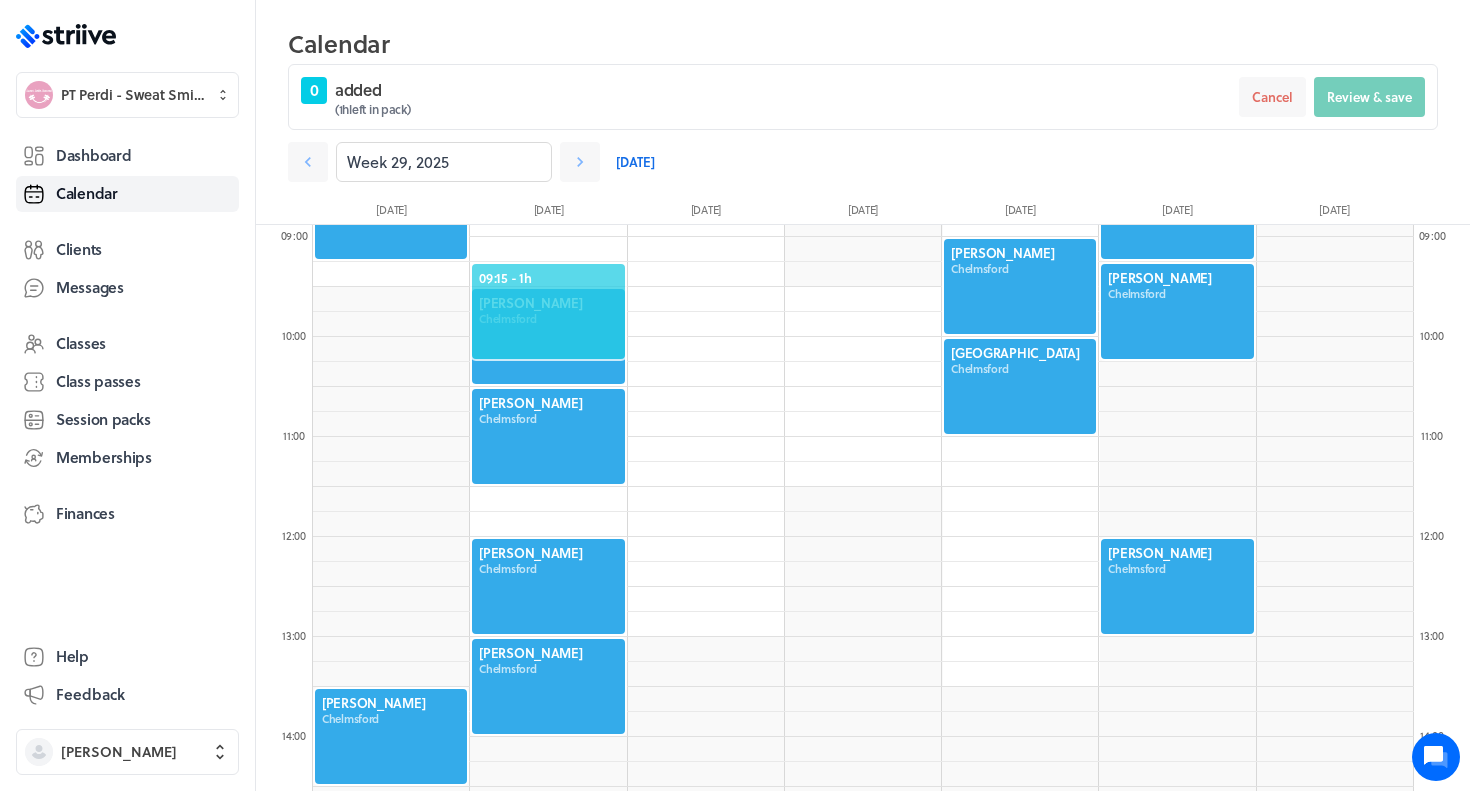 scroll, scrollTop: 974, scrollLeft: 0, axis: vertical 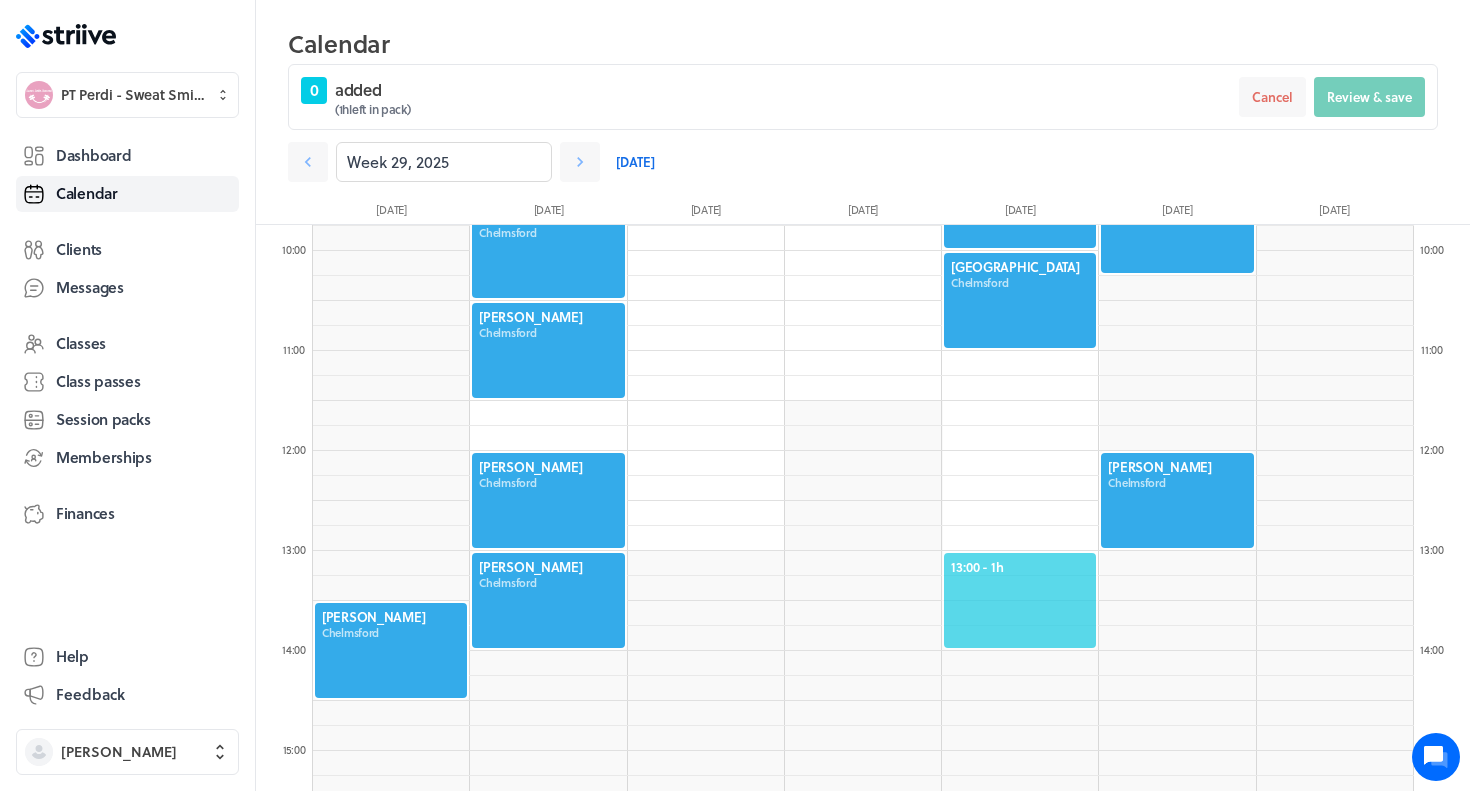 click on "13:00  - 1h" 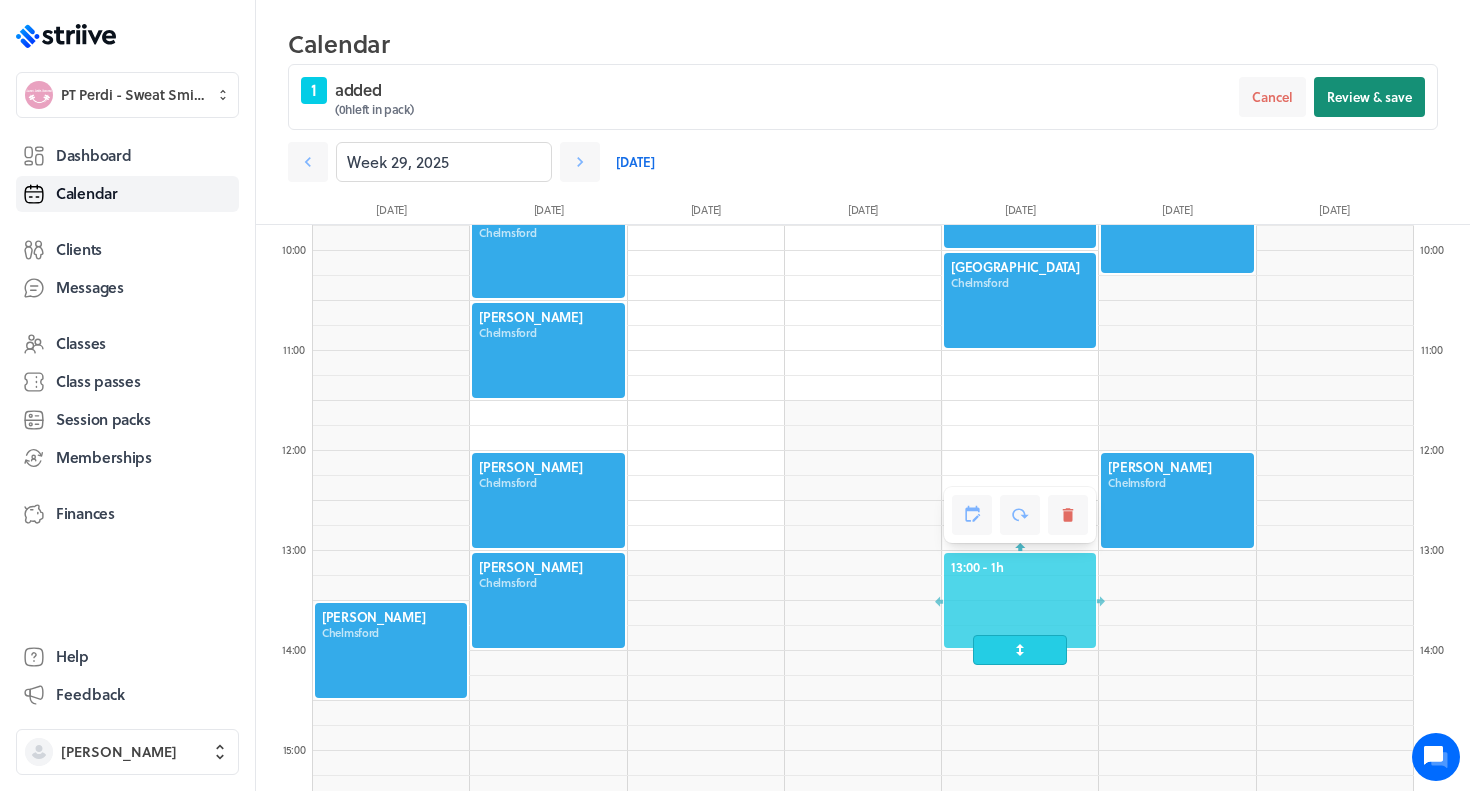 click on "Review & save" at bounding box center (1369, 97) 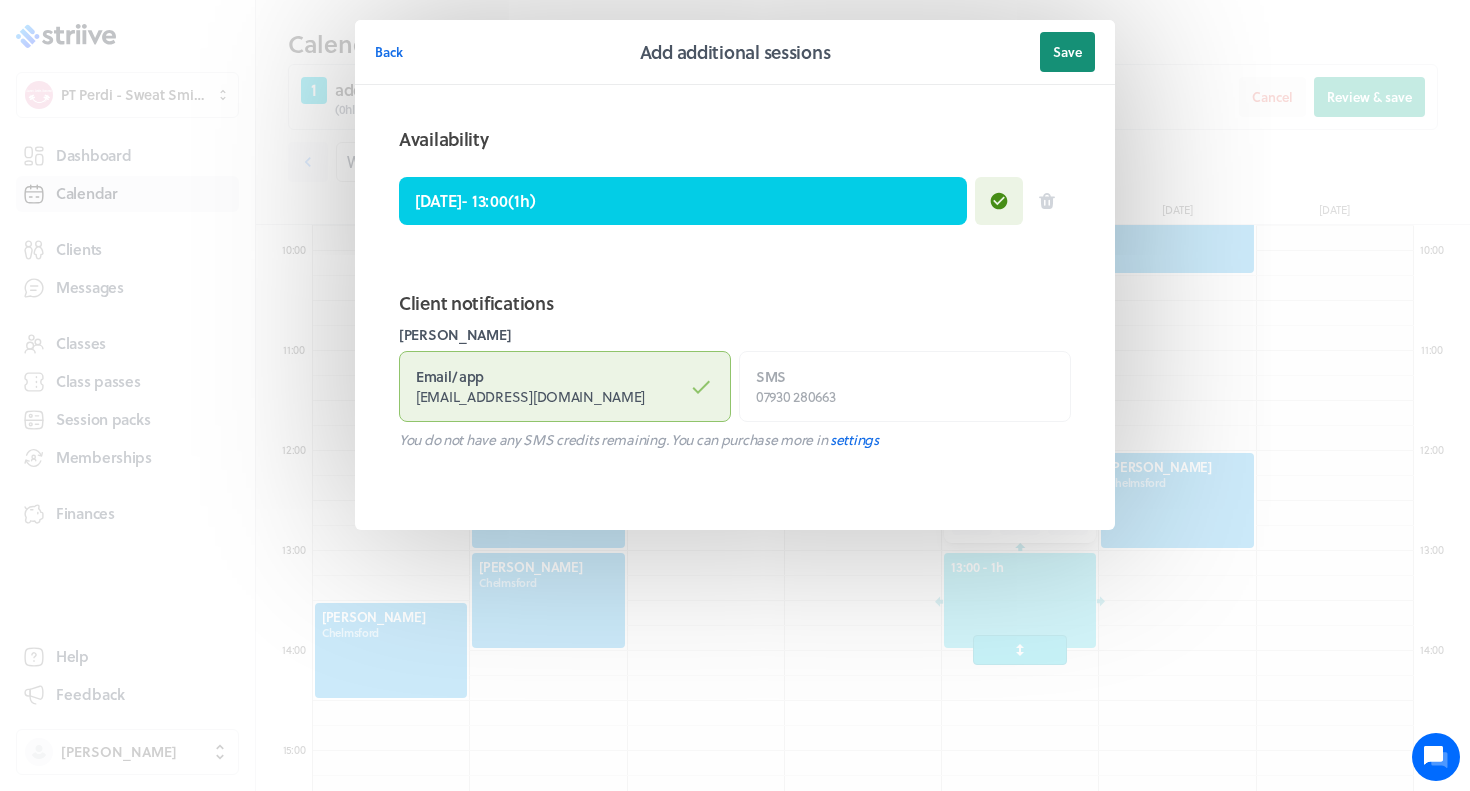 click on "Save" at bounding box center (1067, 52) 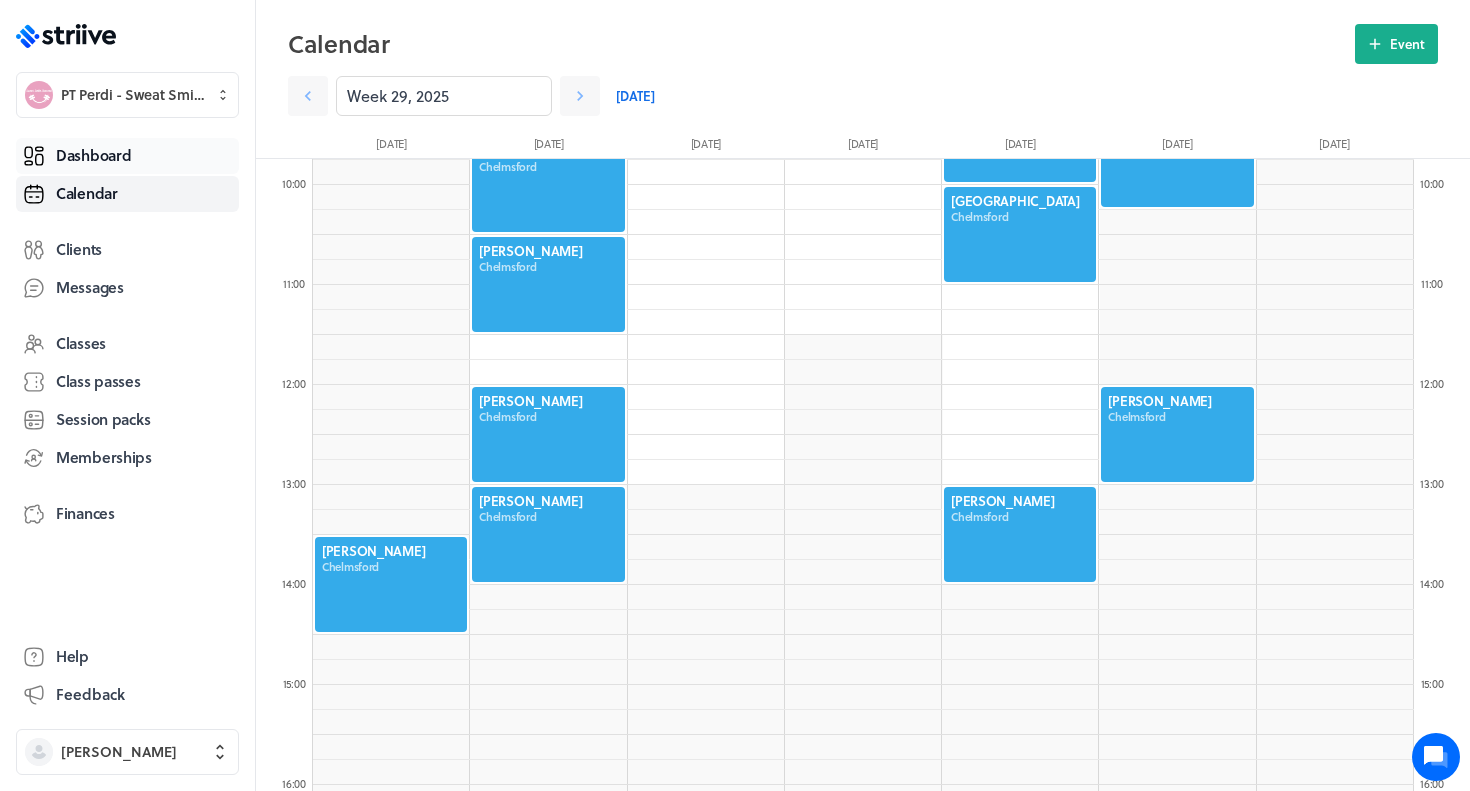 click on "Dashboard" at bounding box center [127, 156] 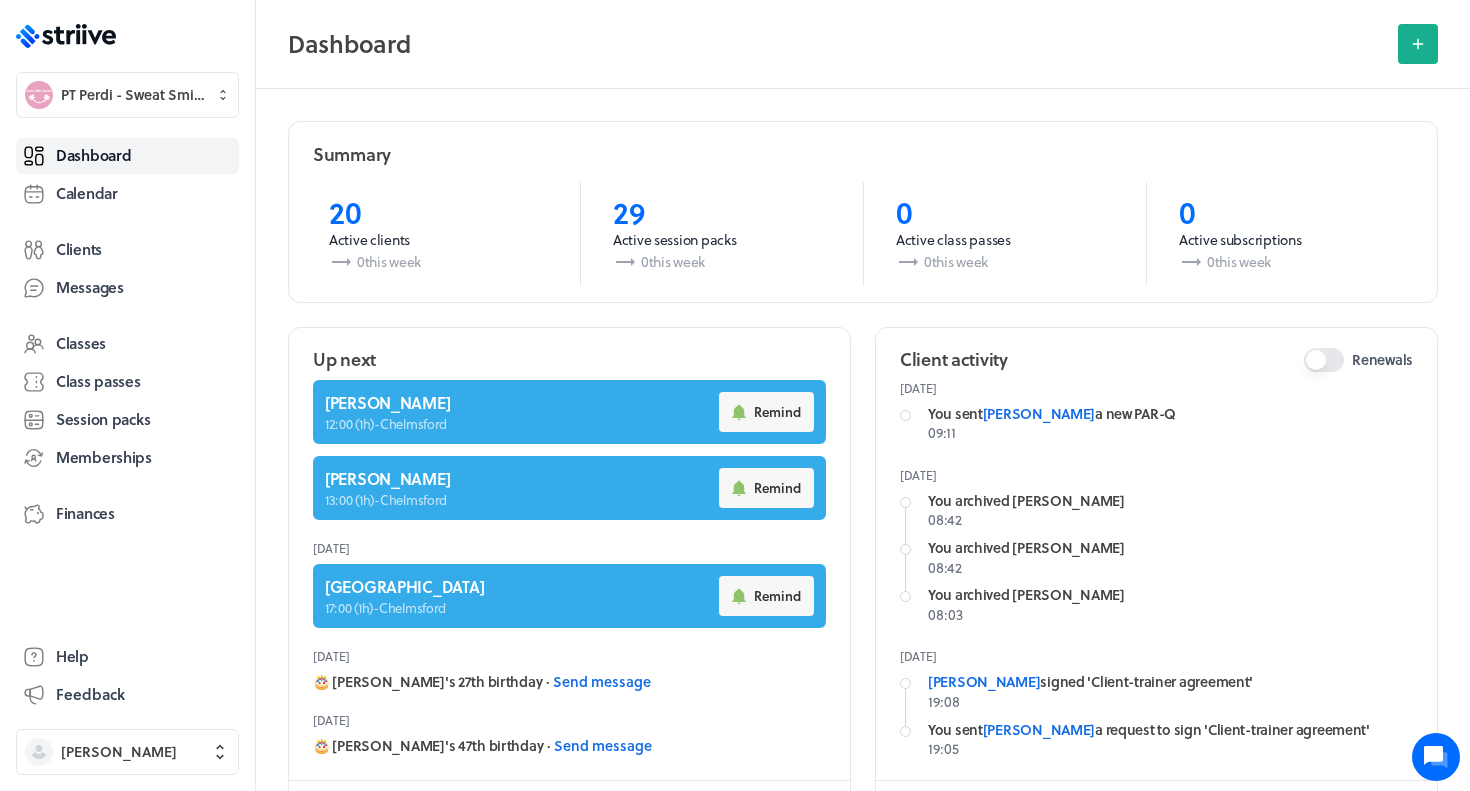 scroll, scrollTop: 714, scrollLeft: 0, axis: vertical 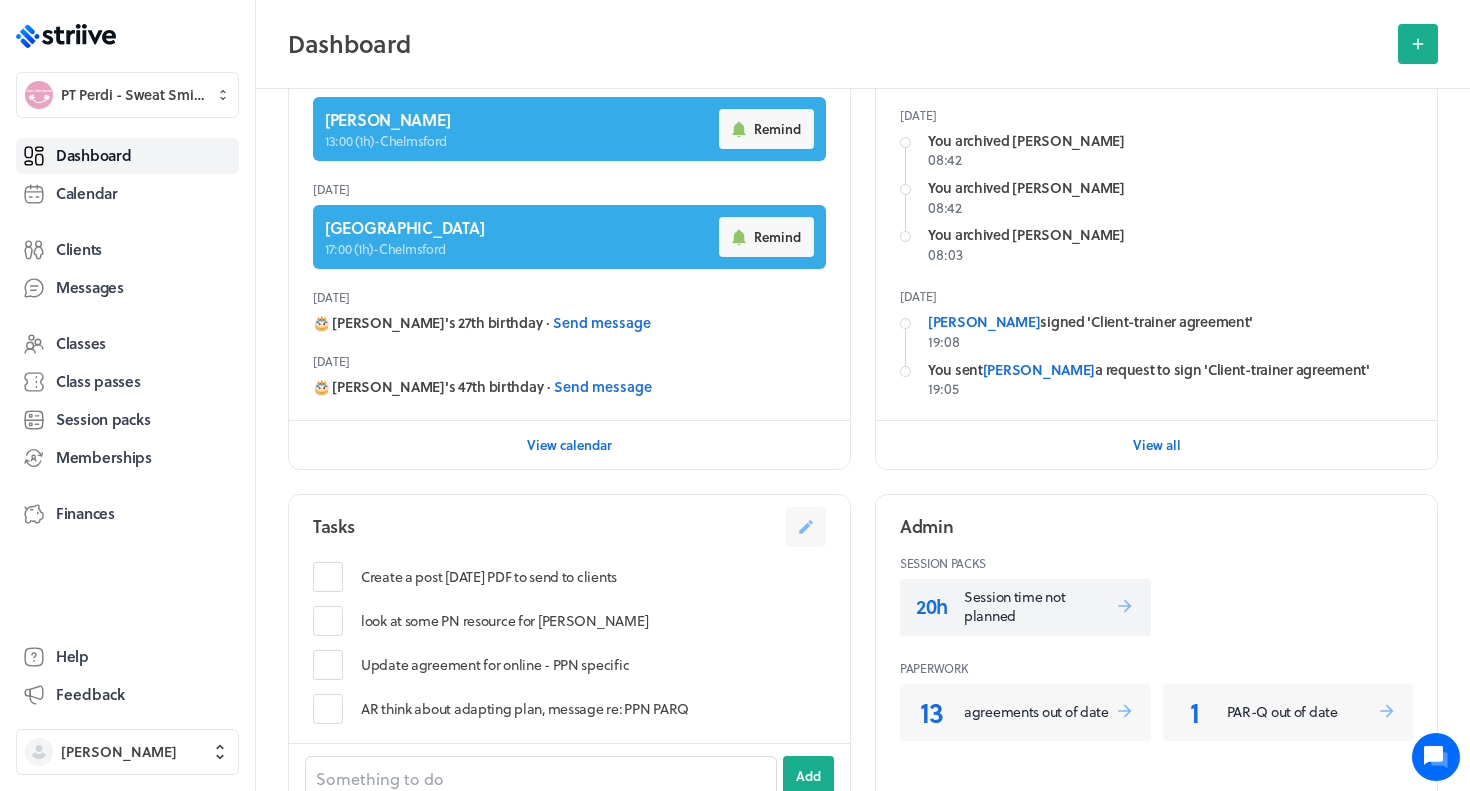 click on "Session time not planned" at bounding box center [1039, 606] 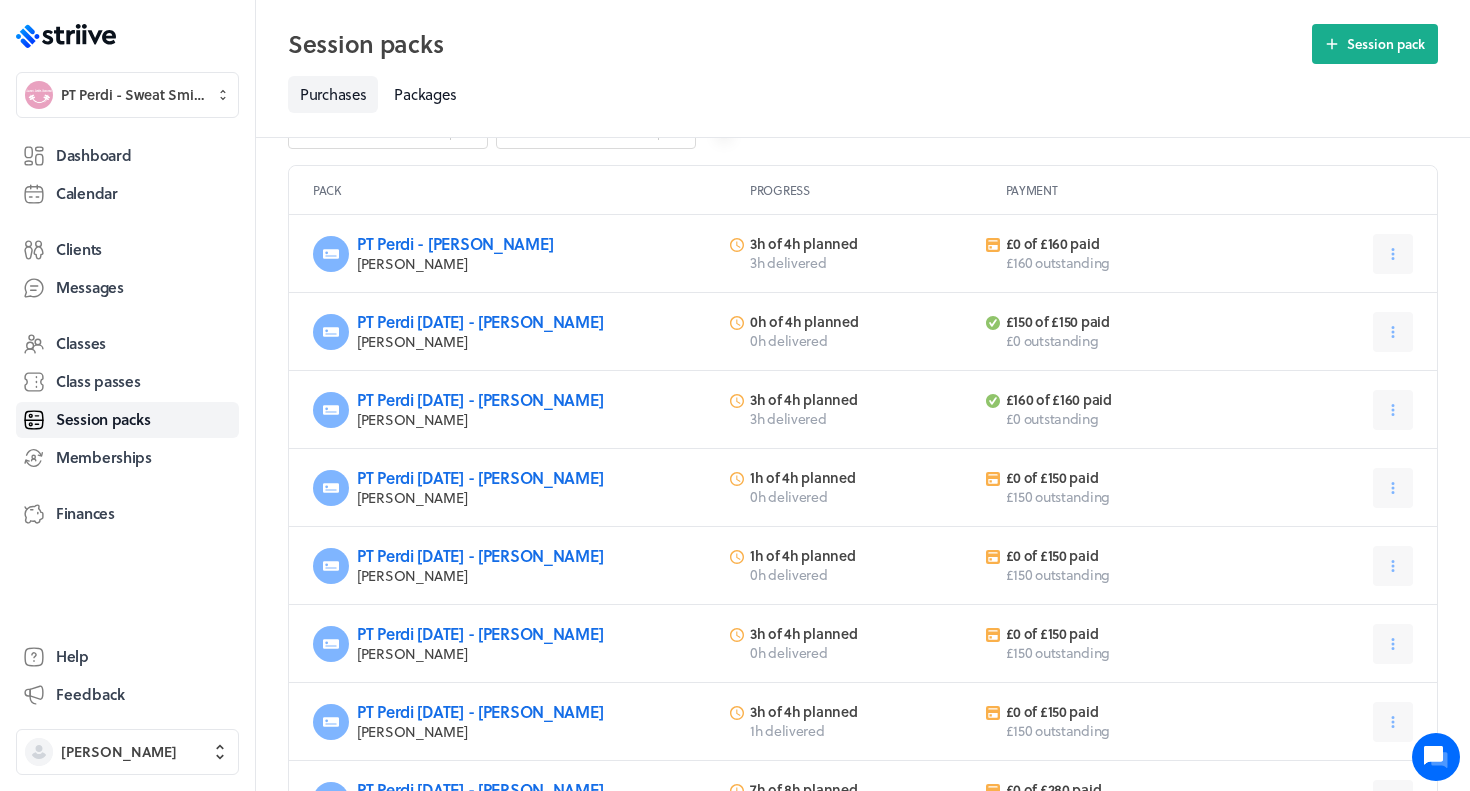 scroll, scrollTop: 50, scrollLeft: 0, axis: vertical 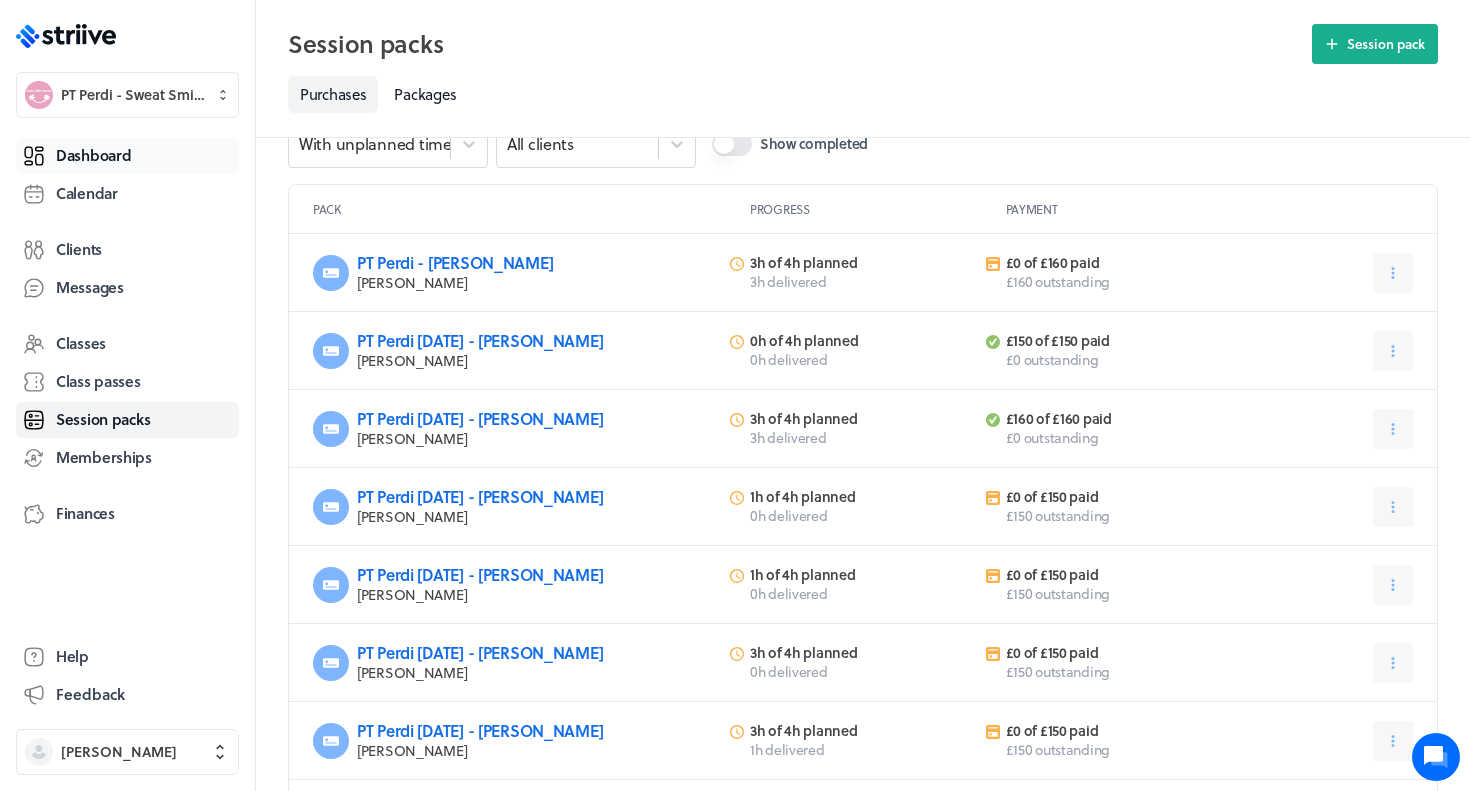 click on "Dashboard" at bounding box center (93, 155) 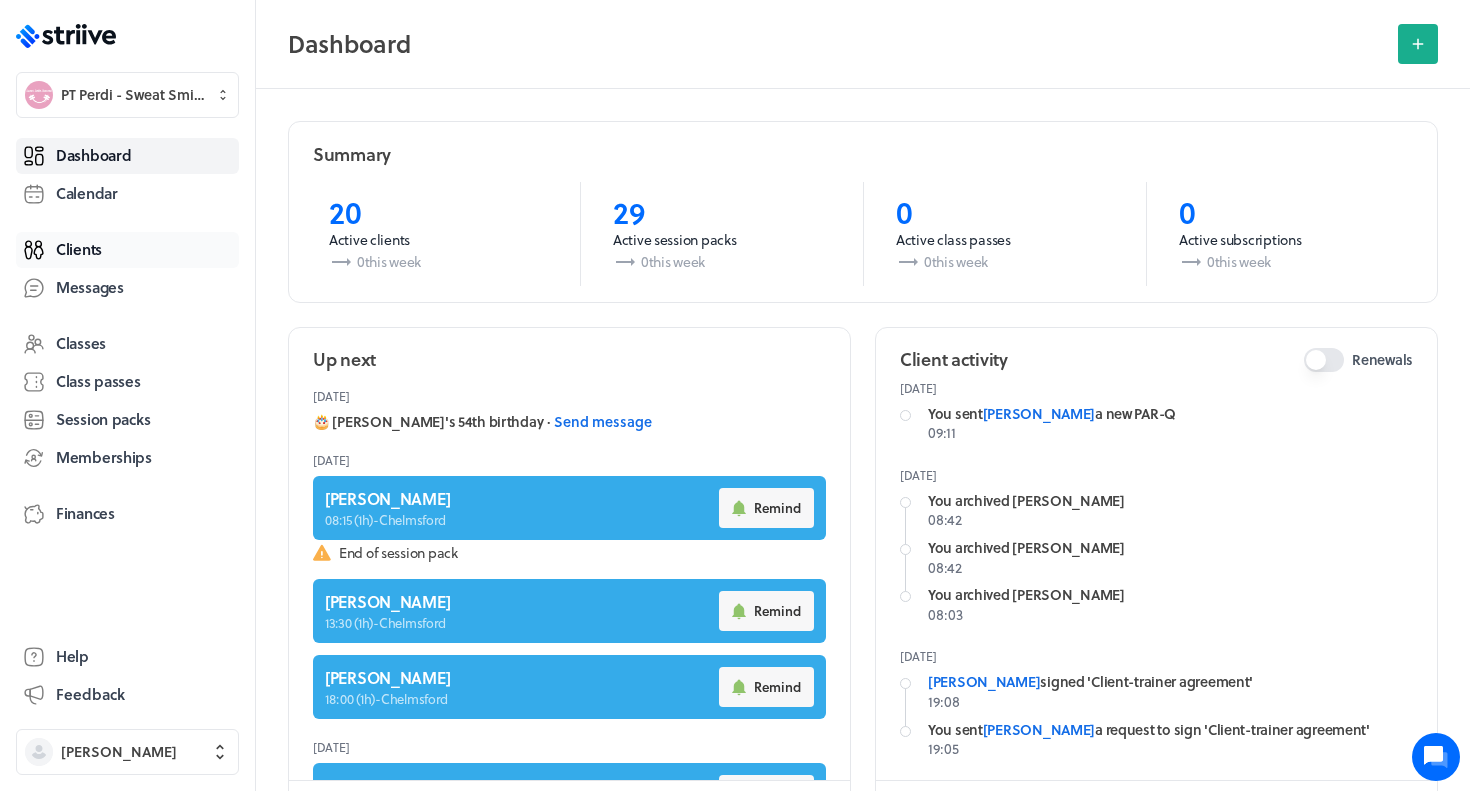 click on "Clients" at bounding box center [127, 250] 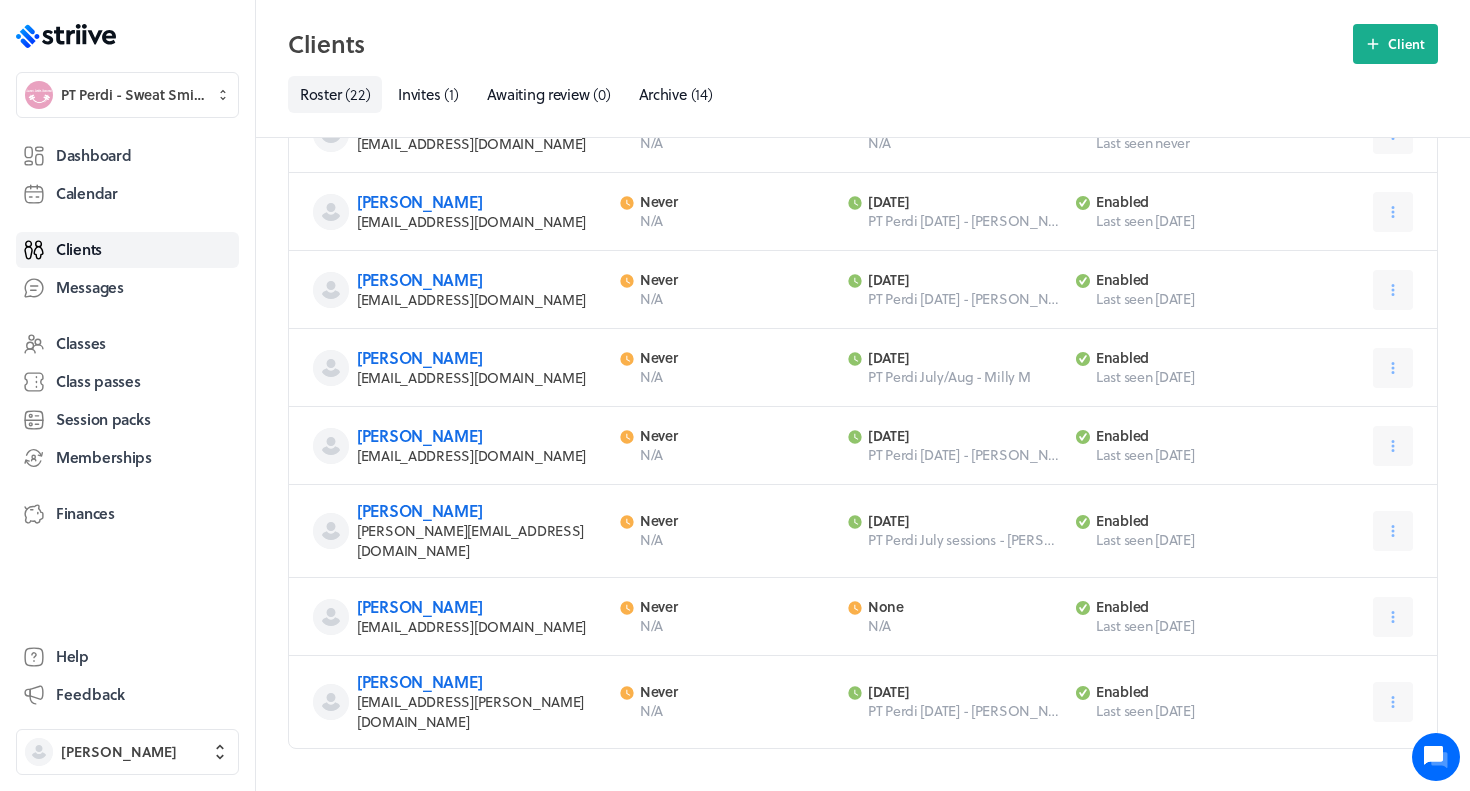 scroll, scrollTop: 1310, scrollLeft: 0, axis: vertical 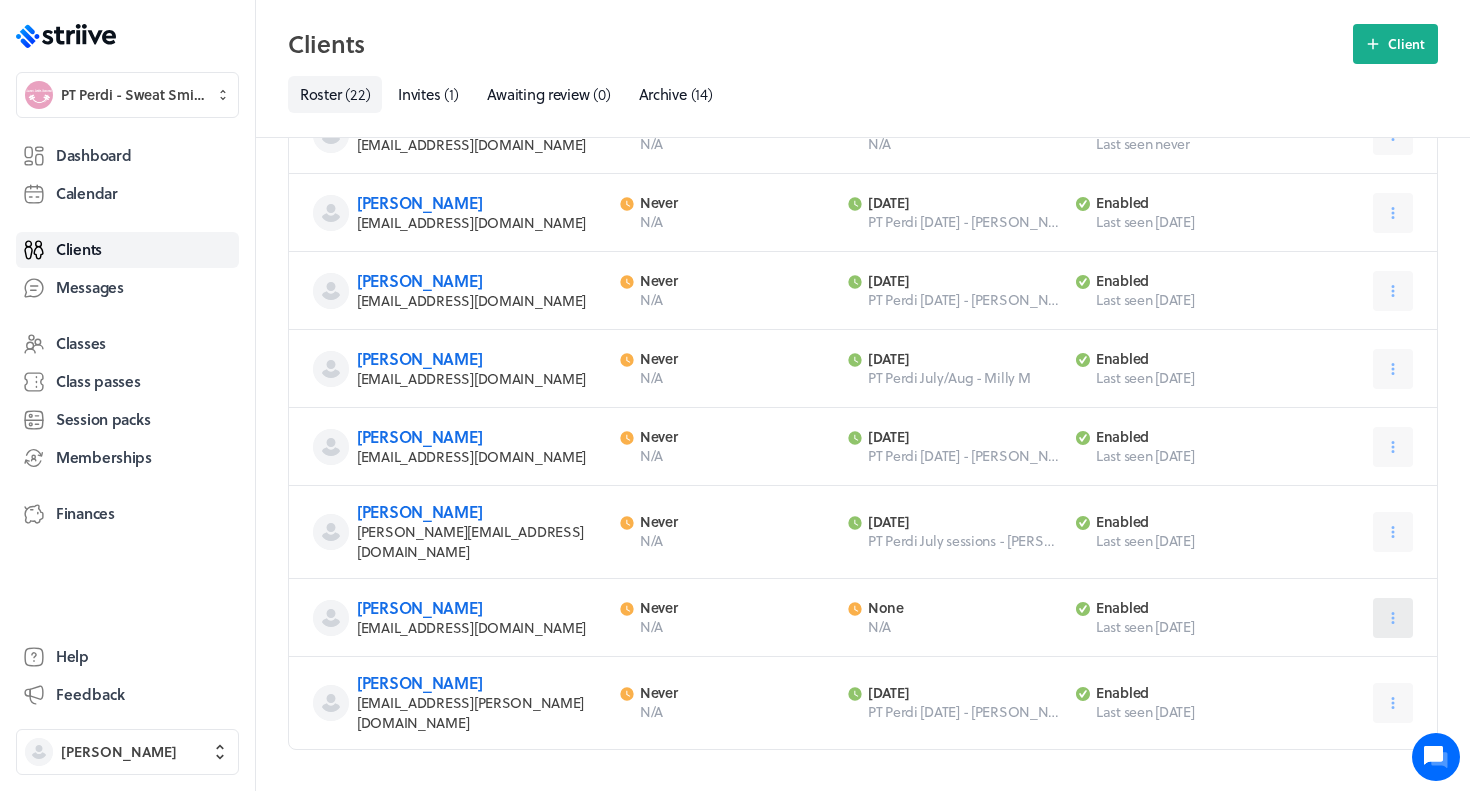 click 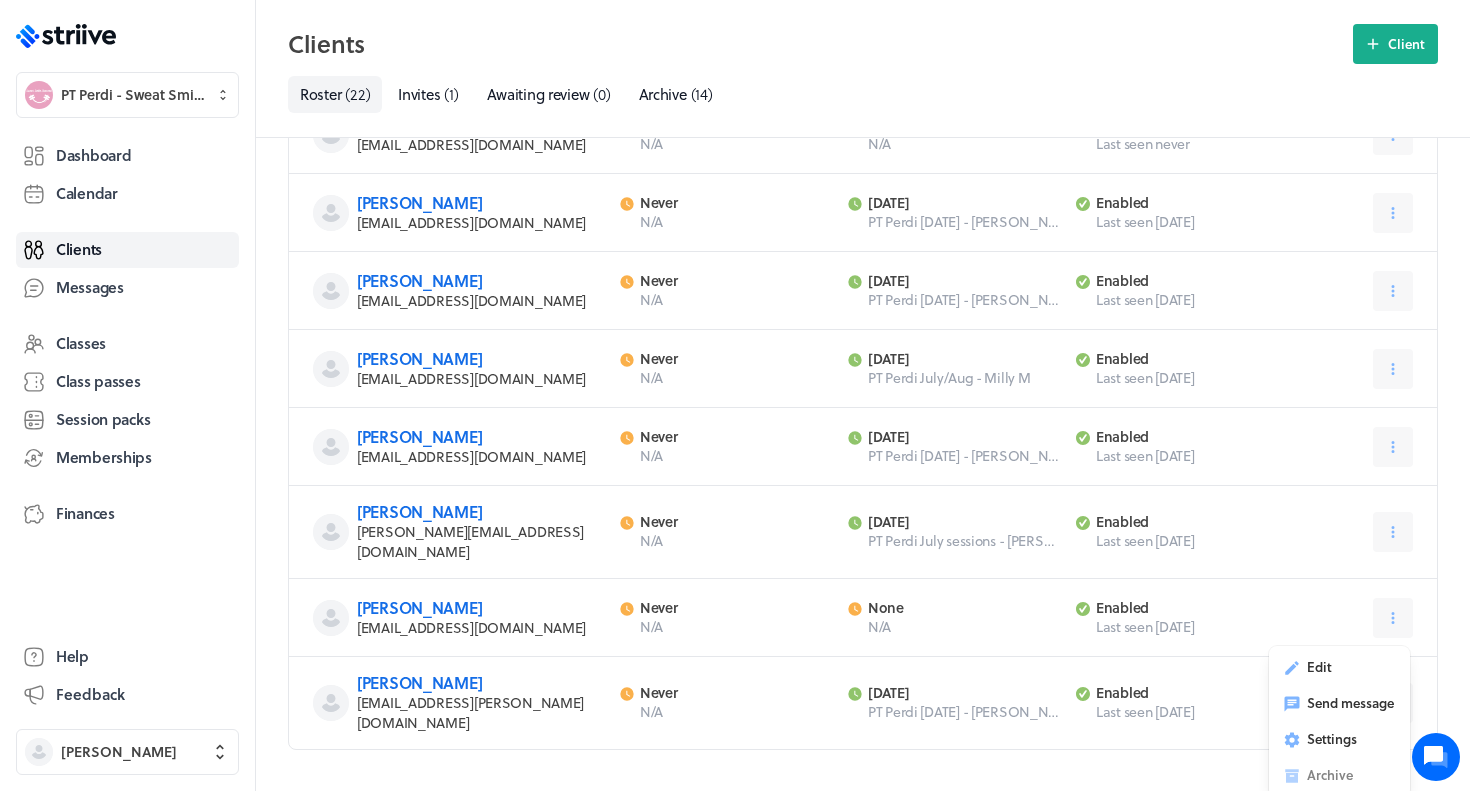 click on "Name Last seen Upcoming Client area / App [PERSON_NAME] [PERSON_NAME][EMAIL_ADDRESS][PERSON_NAME][DOMAIN_NAME] Last activity  Never N/A Next activity  [DATE] PT Perdi [DATE] - Alex R Client area   enabled Last seen [DATE] [PERSON_NAME] [EMAIL_ADDRESS][DOMAIN_NAME] Last activity  Never N/A Next activity  [DATE] PT Perdi [DATE] - [PERSON_NAME] C Client area   enabled Last seen [DATE] [GEOGRAPHIC_DATA] [EMAIL_ADDRESS][DOMAIN_NAME] Last activity  Never N/A Next activity  [DATE] PT Perdi [DATE] - Ceri T Client area   enabled Last seen [DATE] [PERSON_NAME] [EMAIL_ADDRESS][DOMAIN_NAME] Last activity  Never N/A Next activity  None N/A Client area   enabled Last seen [DATE] [PERSON_NAME] [EMAIL_ADDRESS][DOMAIN_NAME] Last activity  Never N/A Next activity  [DATE] PT Perdi [DATE] - [PERSON_NAME] H Client area   enabled Last seen [DATE] [PERSON_NAME] [EMAIL_ADDRESS][DOMAIN_NAME] Last activity  Never N/A Next activity  [DATE] PT Perdi [DATE] - [PERSON_NAME] W Client area   enabled Never N/A" at bounding box center [863, -161] 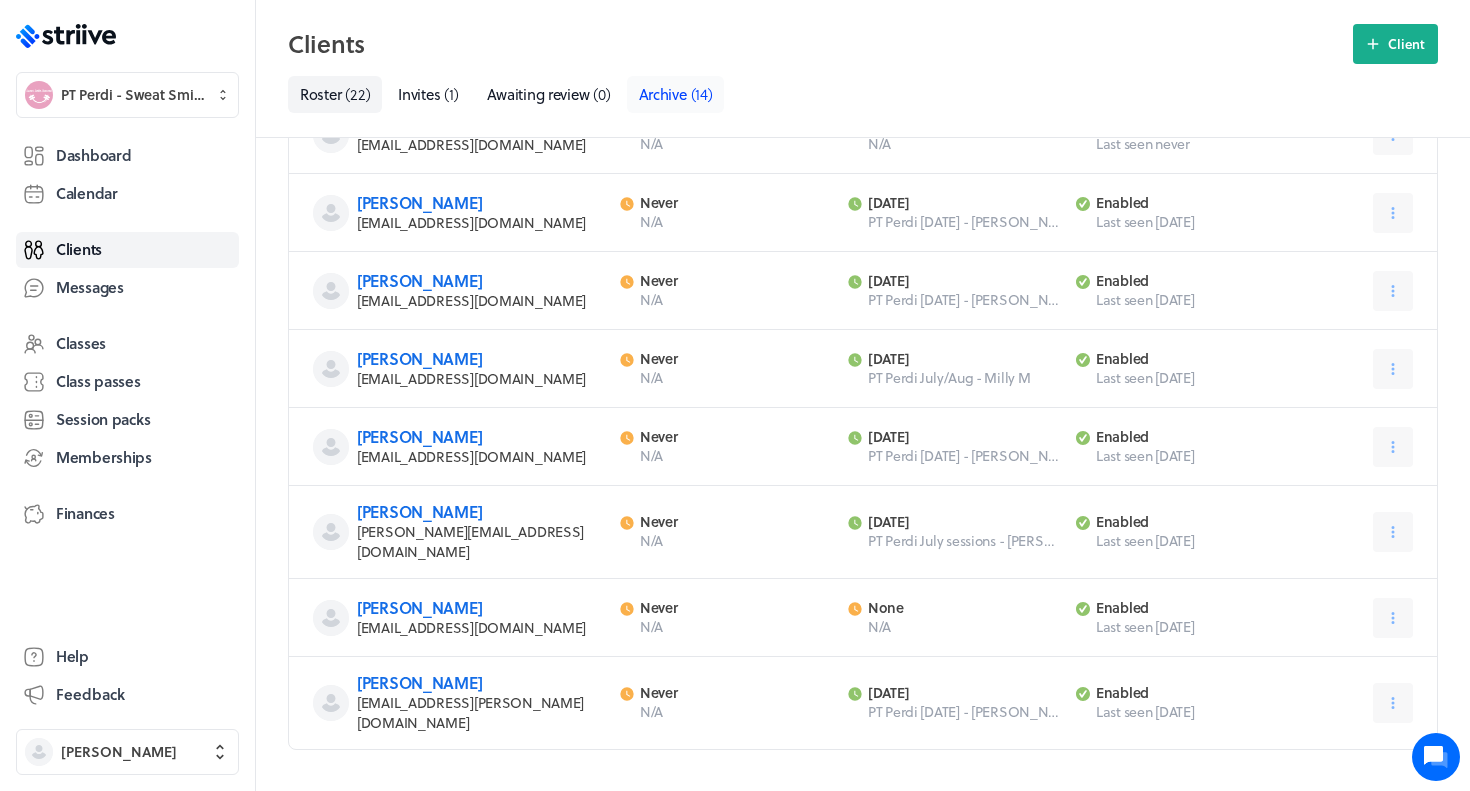 click on "Archive" at bounding box center [663, 94] 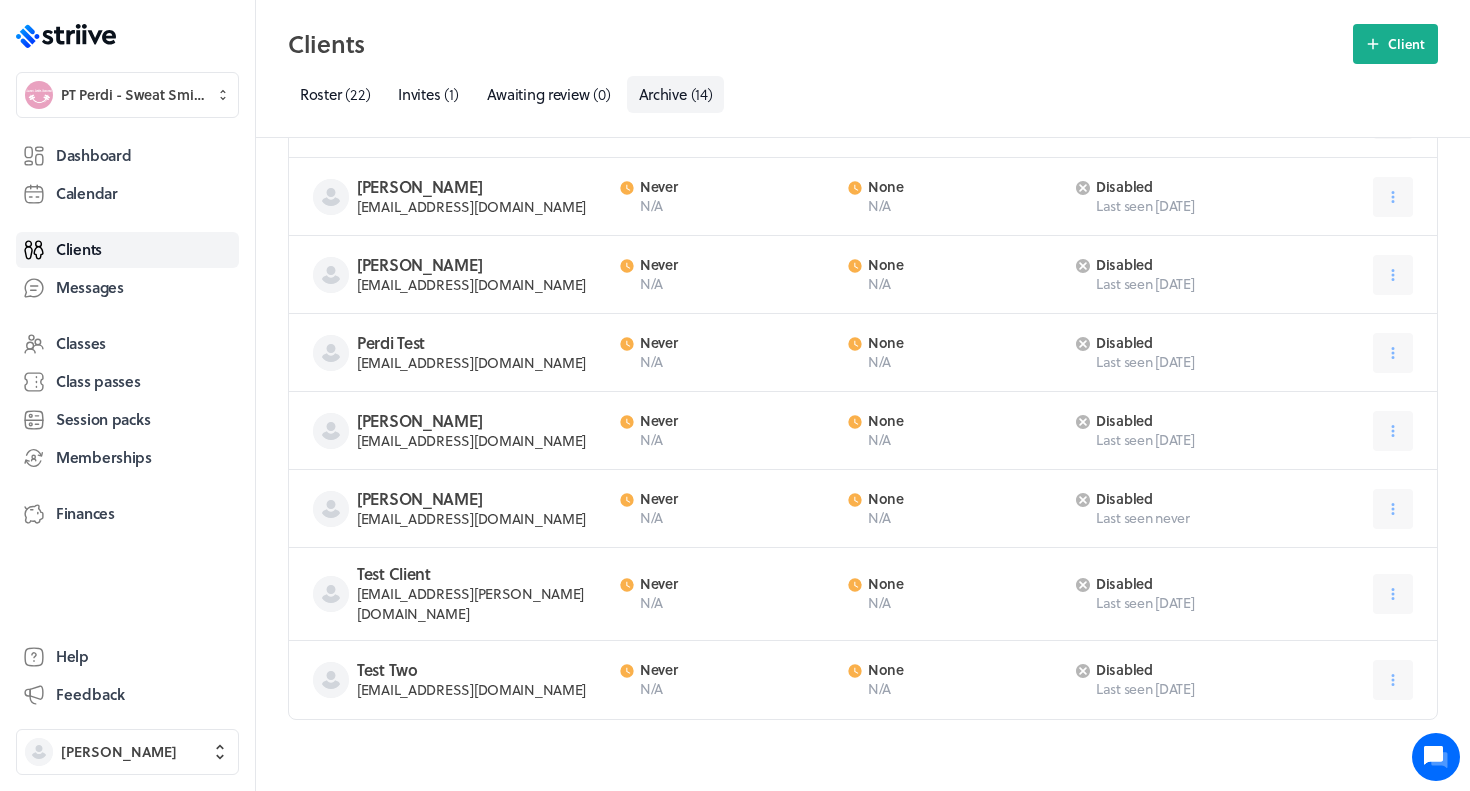 scroll, scrollTop: 686, scrollLeft: 0, axis: vertical 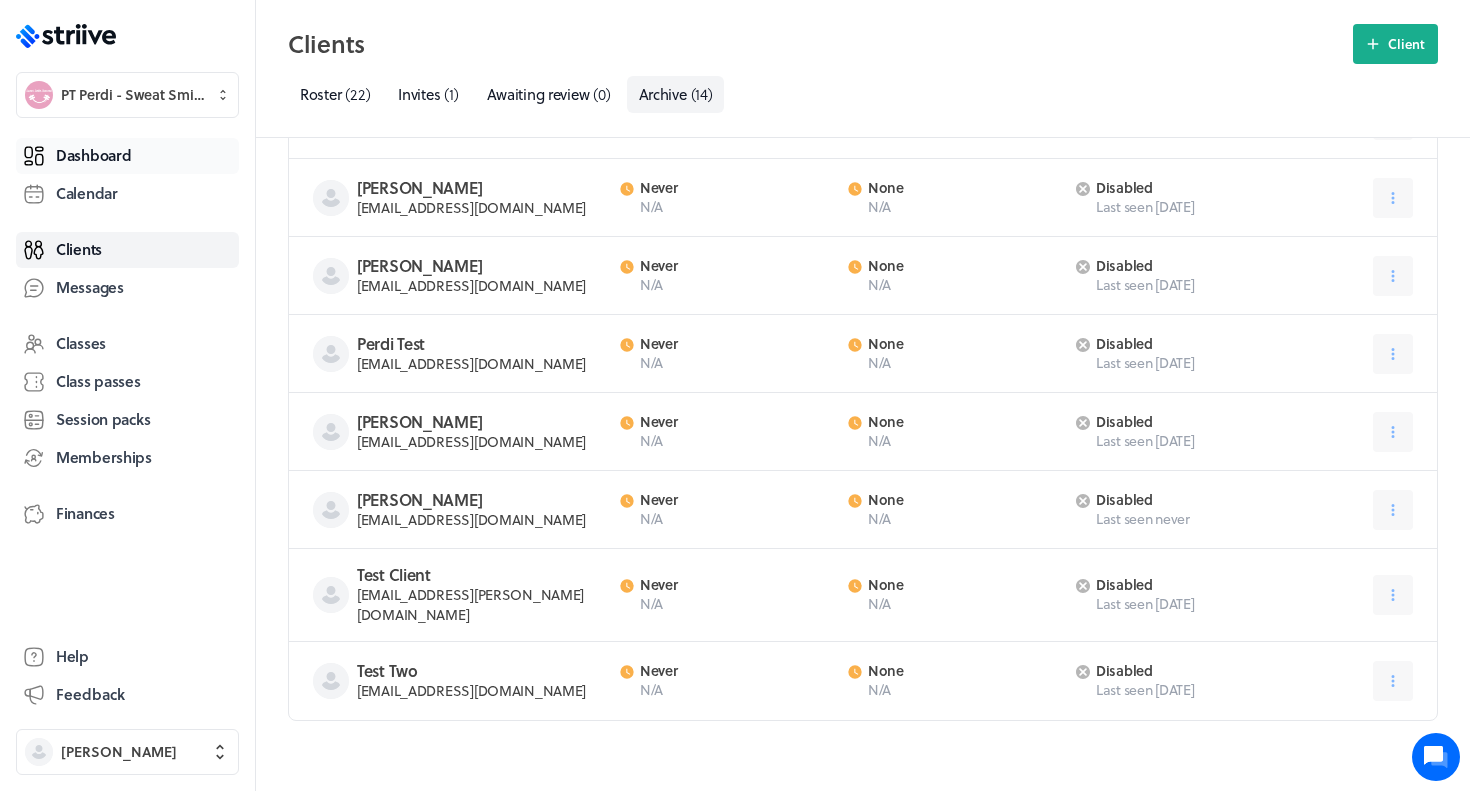 click on "Dashboard" at bounding box center [93, 155] 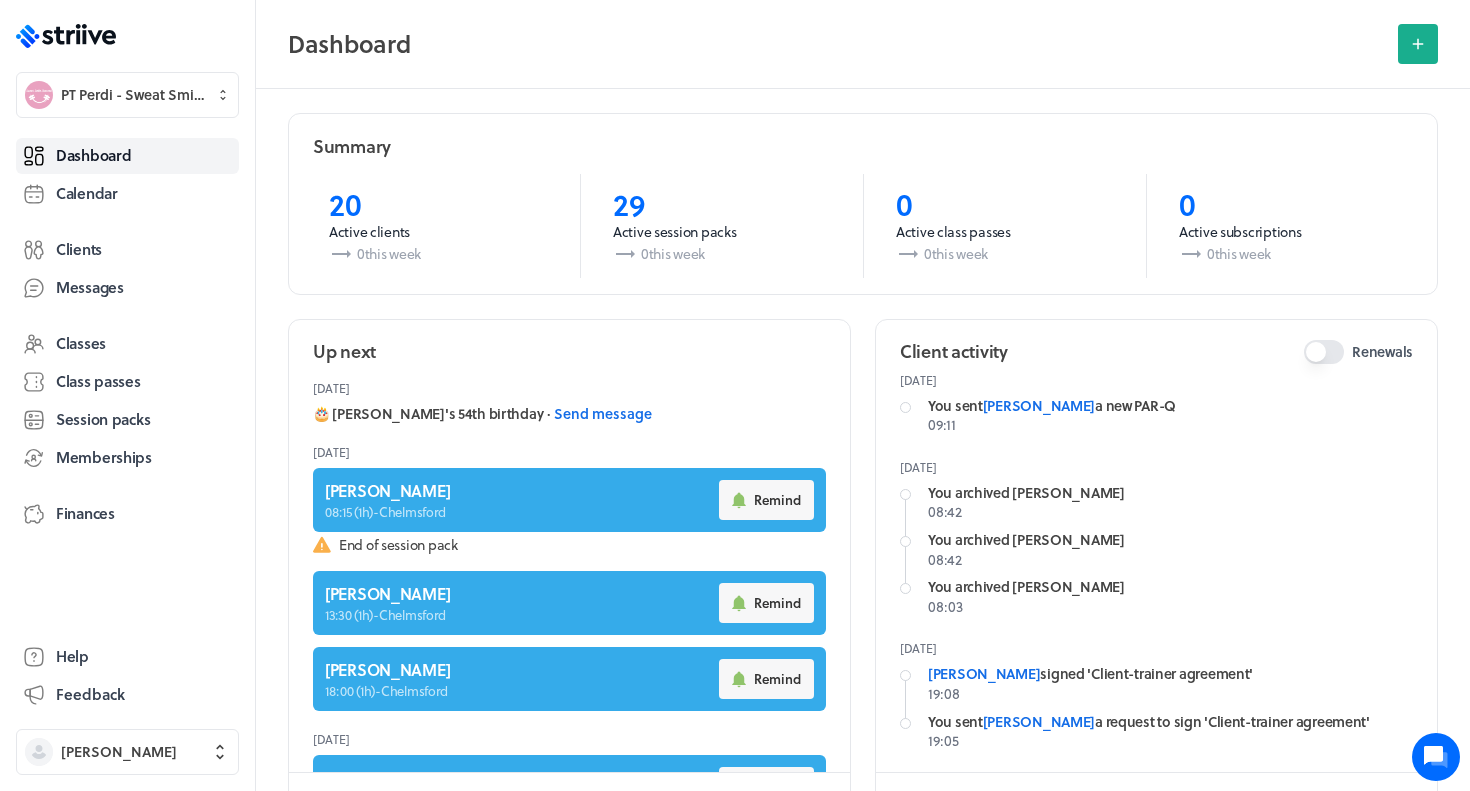 scroll, scrollTop: 16, scrollLeft: 0, axis: vertical 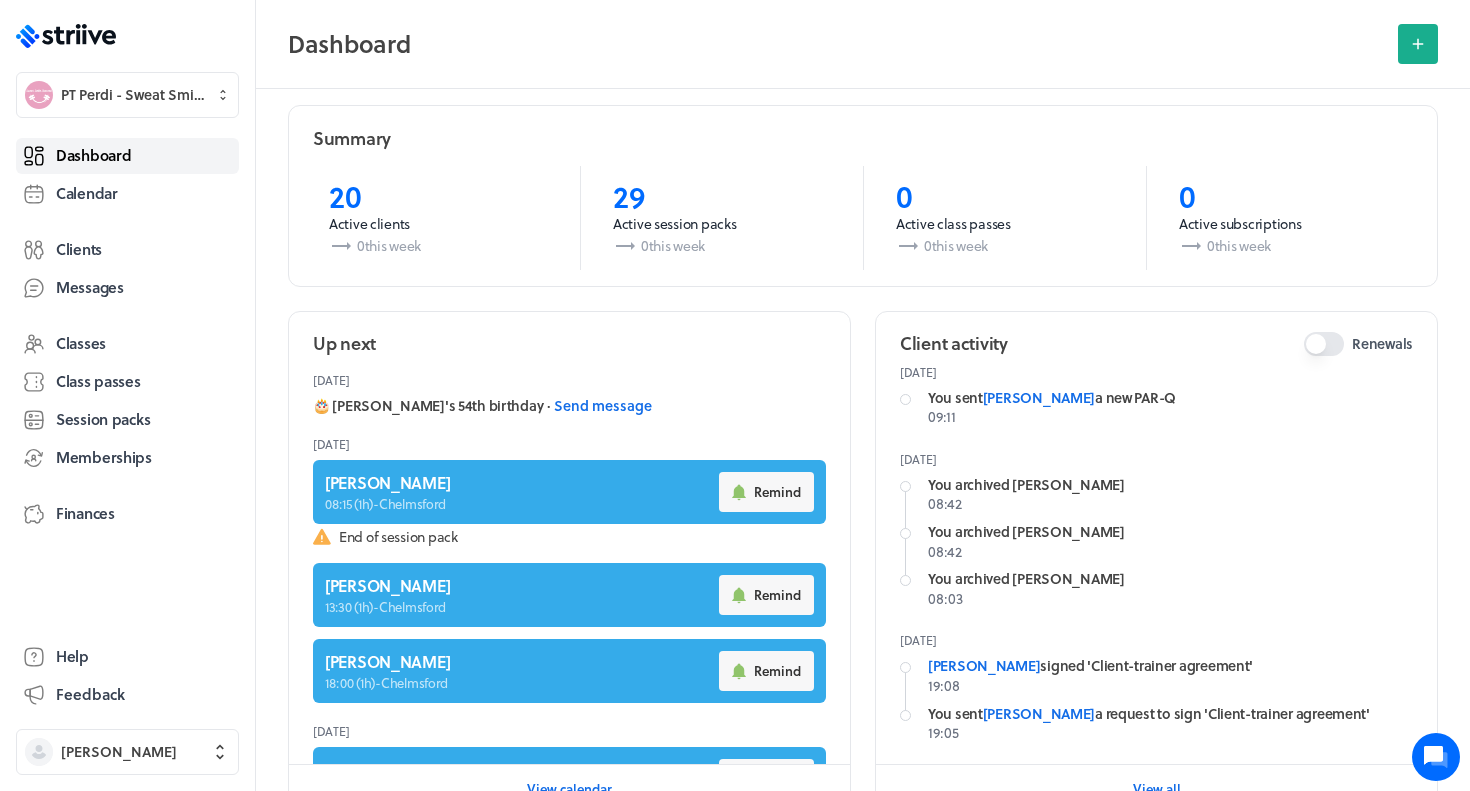 click on "Dashboard" at bounding box center [127, 156] 